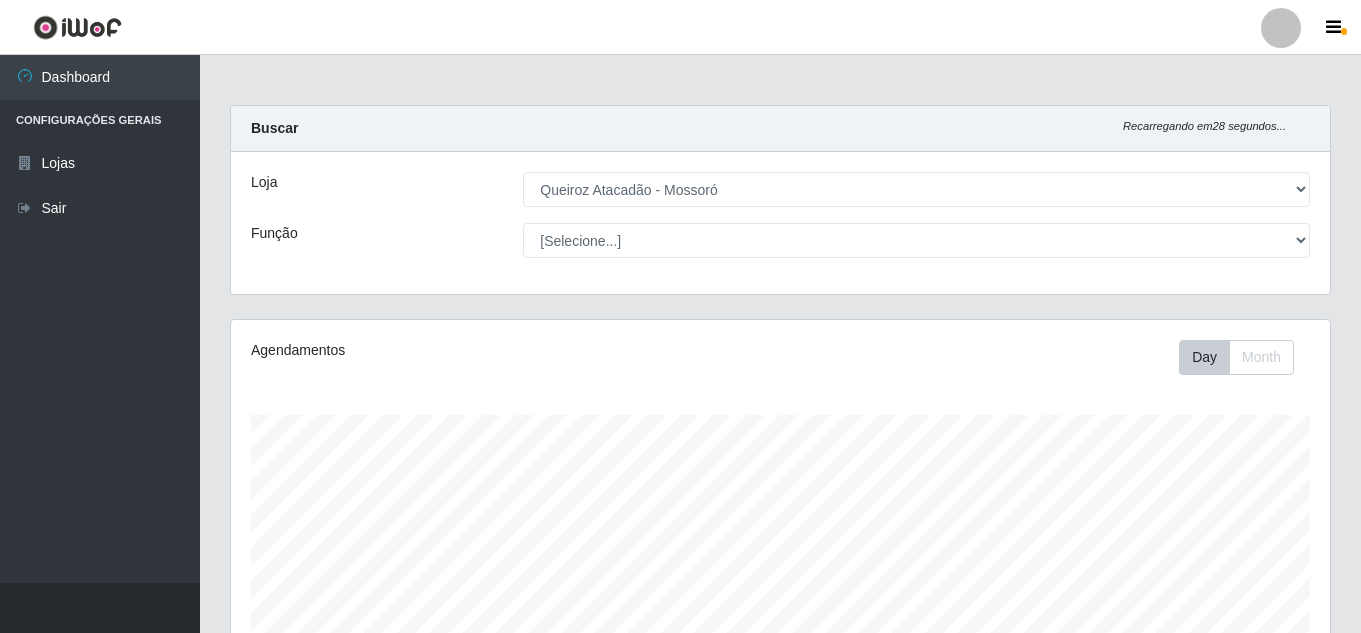 select on "225" 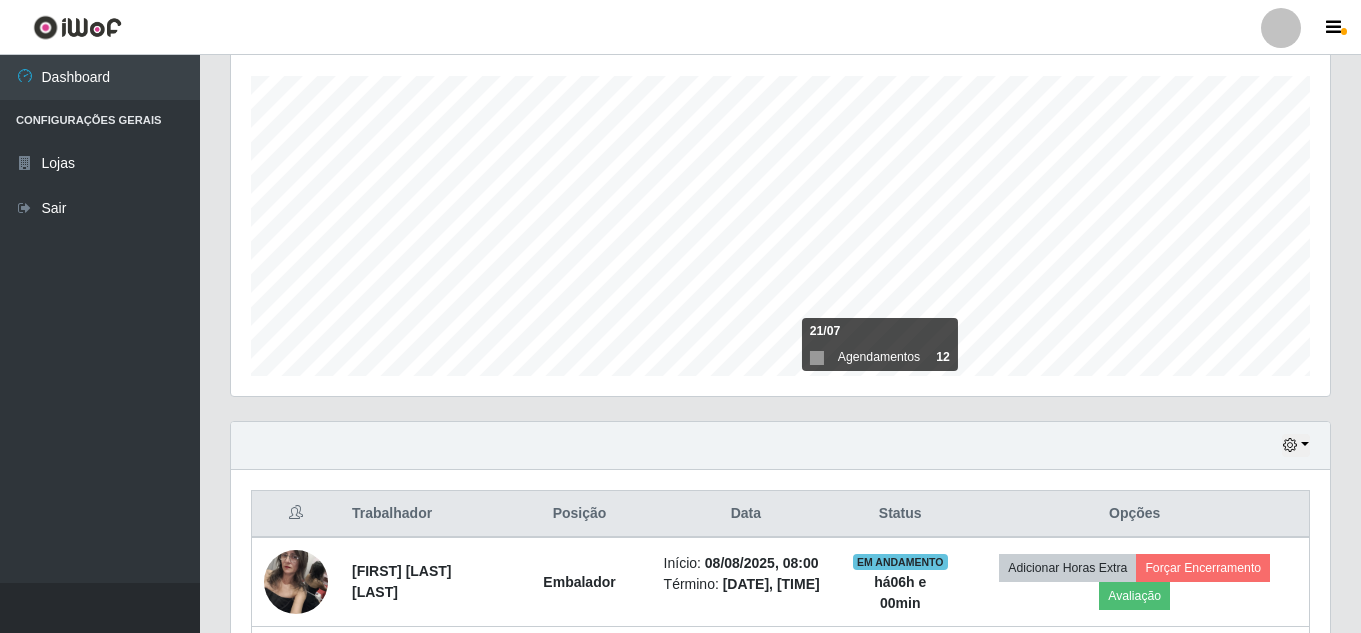 scroll, scrollTop: 999585, scrollLeft: 998901, axis: both 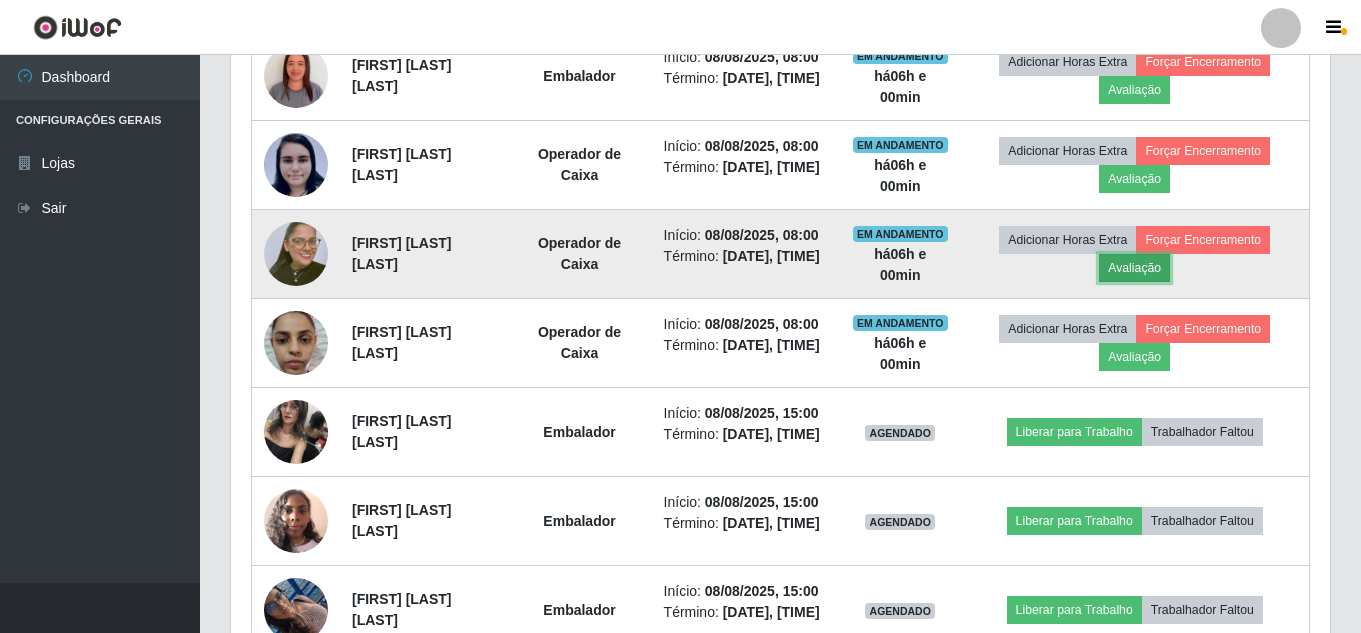 click on "Avaliação" at bounding box center [1134, 268] 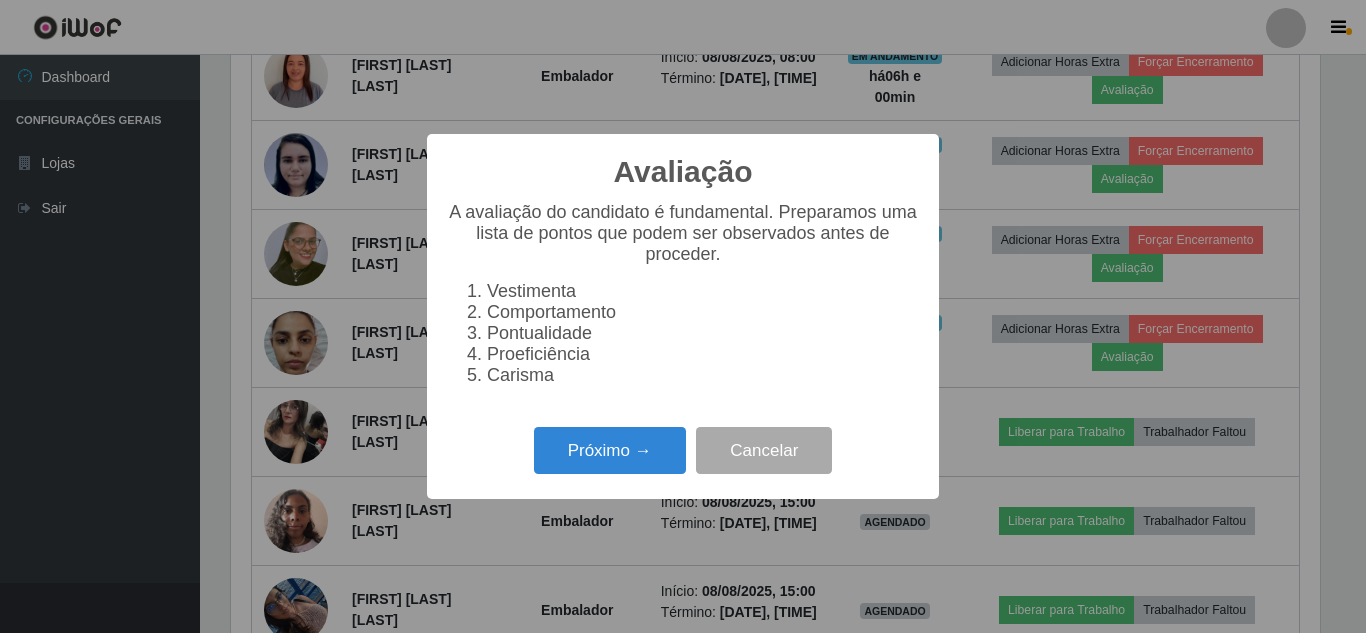 scroll, scrollTop: 999585, scrollLeft: 998911, axis: both 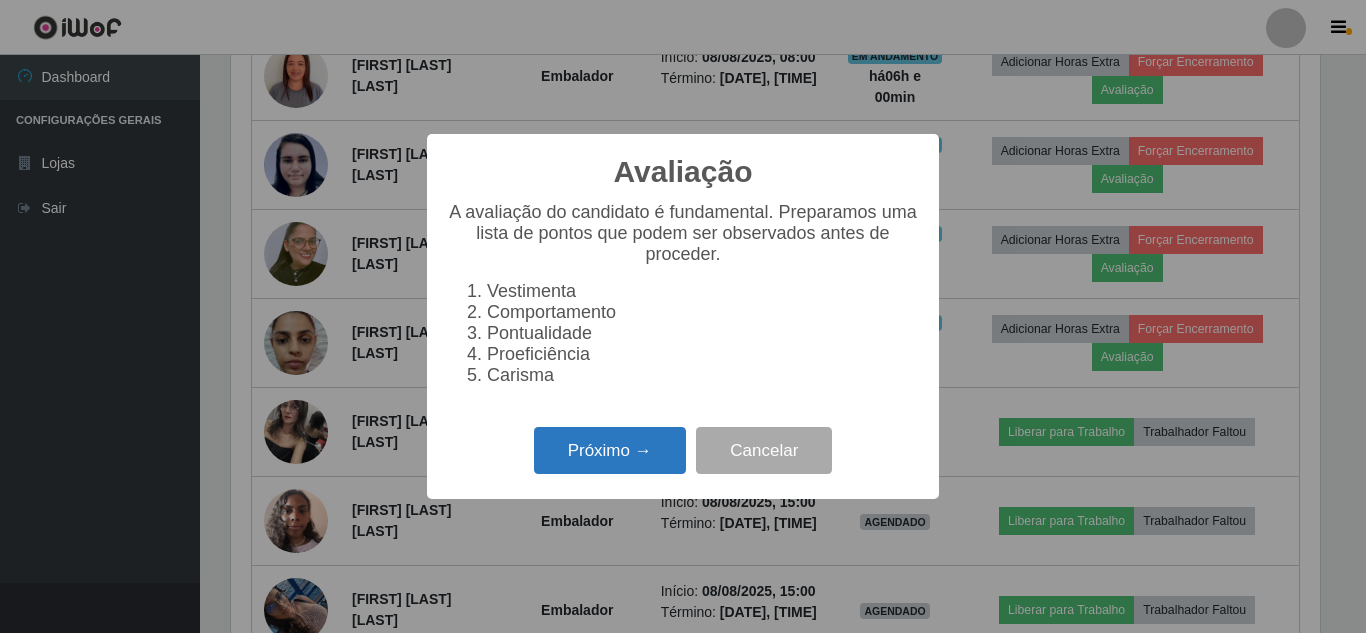 click on "Próximo →" at bounding box center (610, 450) 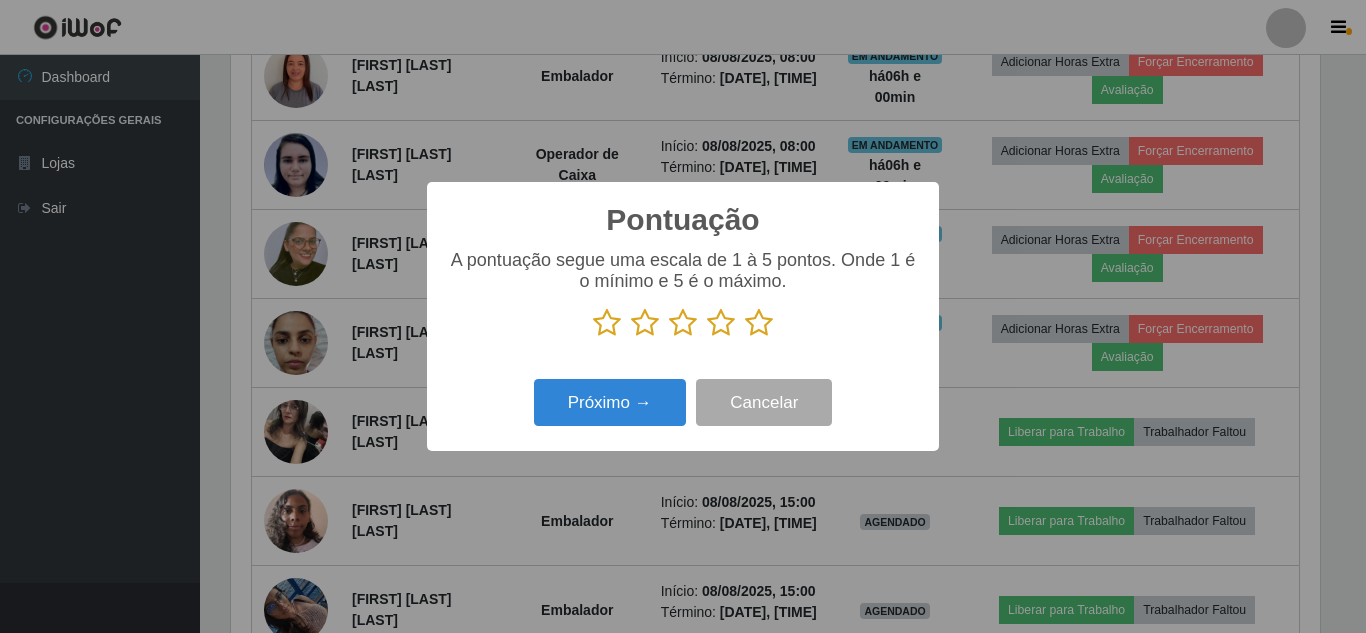 scroll, scrollTop: 999585, scrollLeft: 998911, axis: both 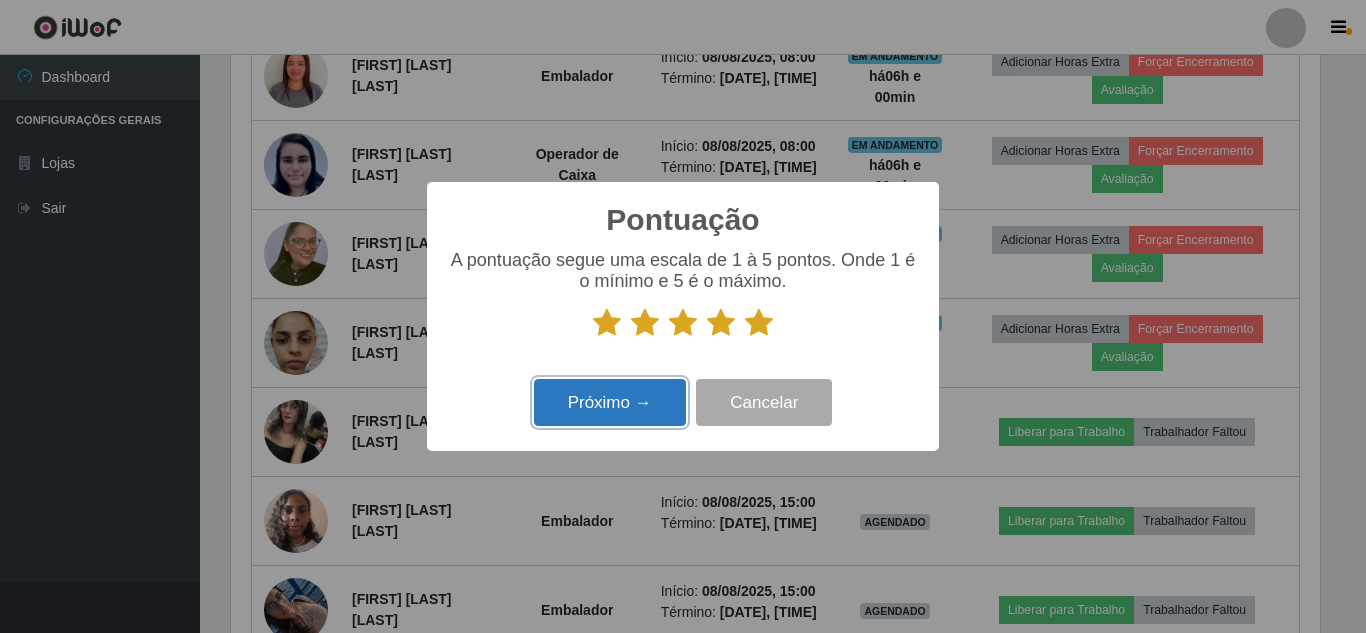 click on "Próximo →" at bounding box center [610, 402] 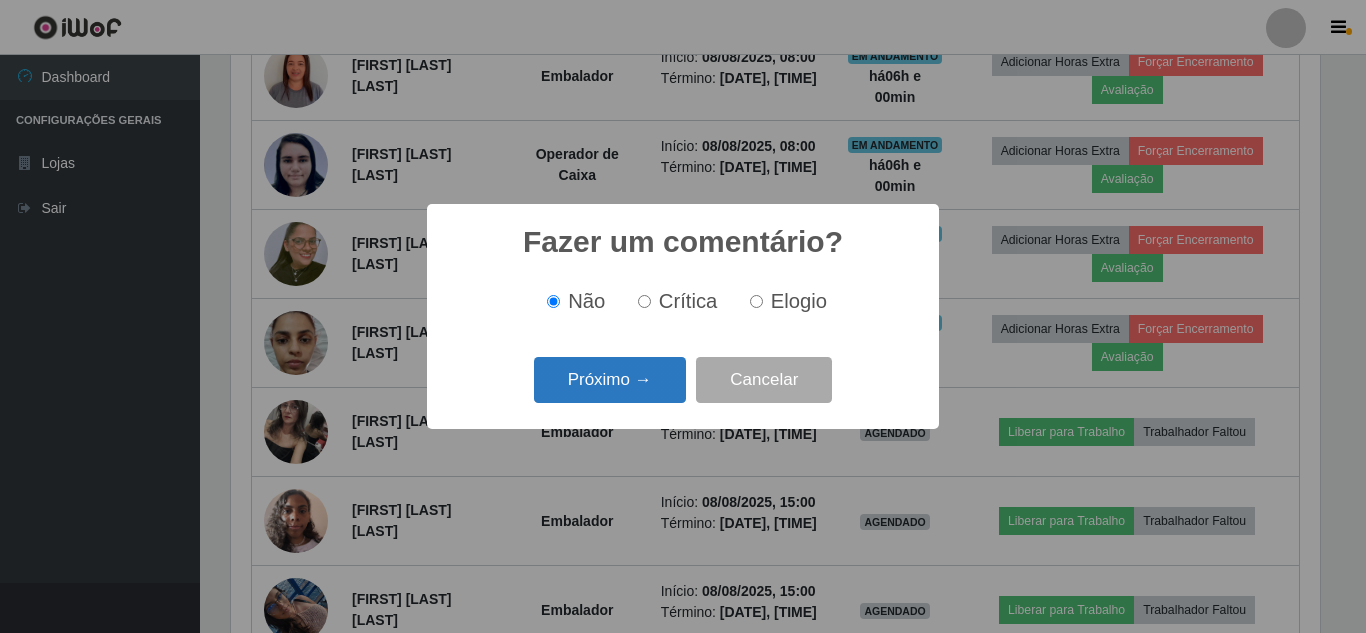 click on "Próximo →" at bounding box center [610, 380] 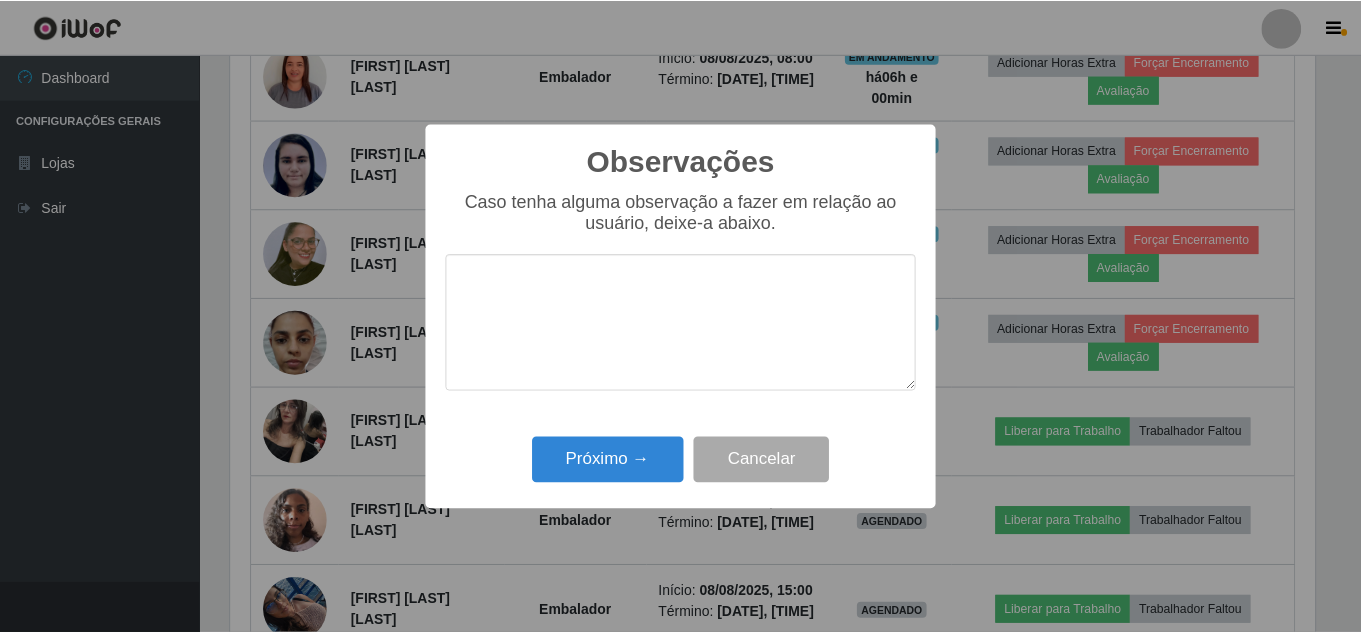 scroll, scrollTop: 999585, scrollLeft: 998911, axis: both 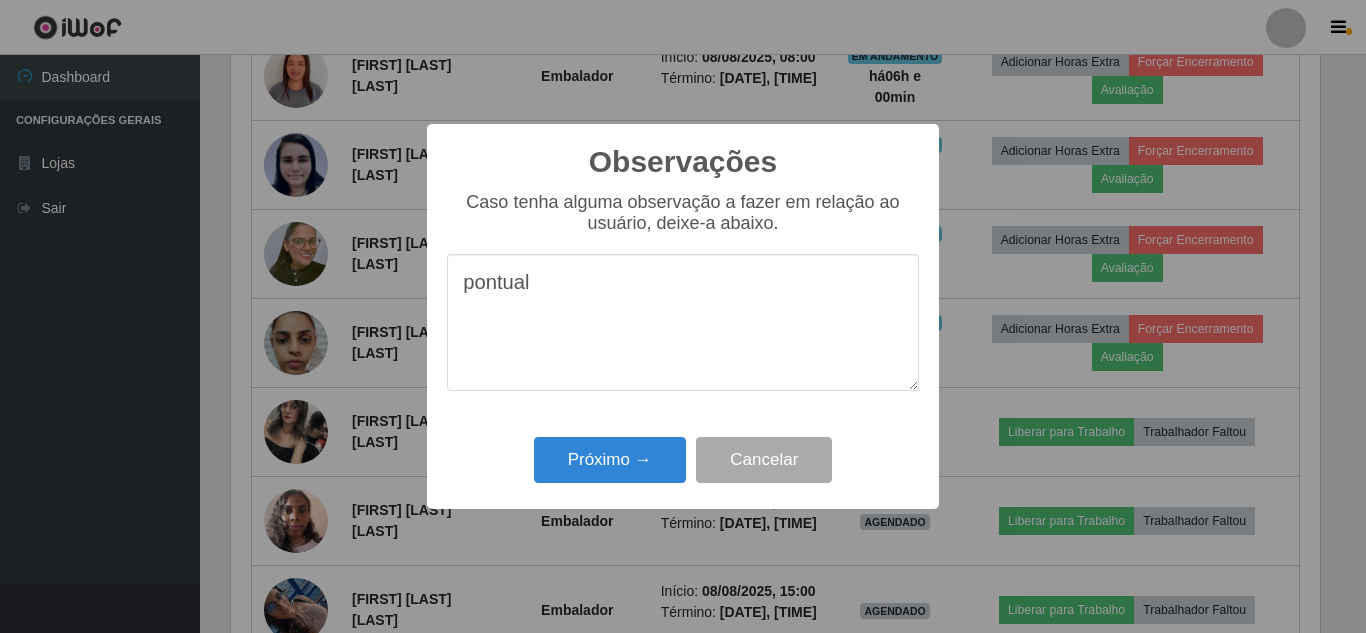 type on "pontual" 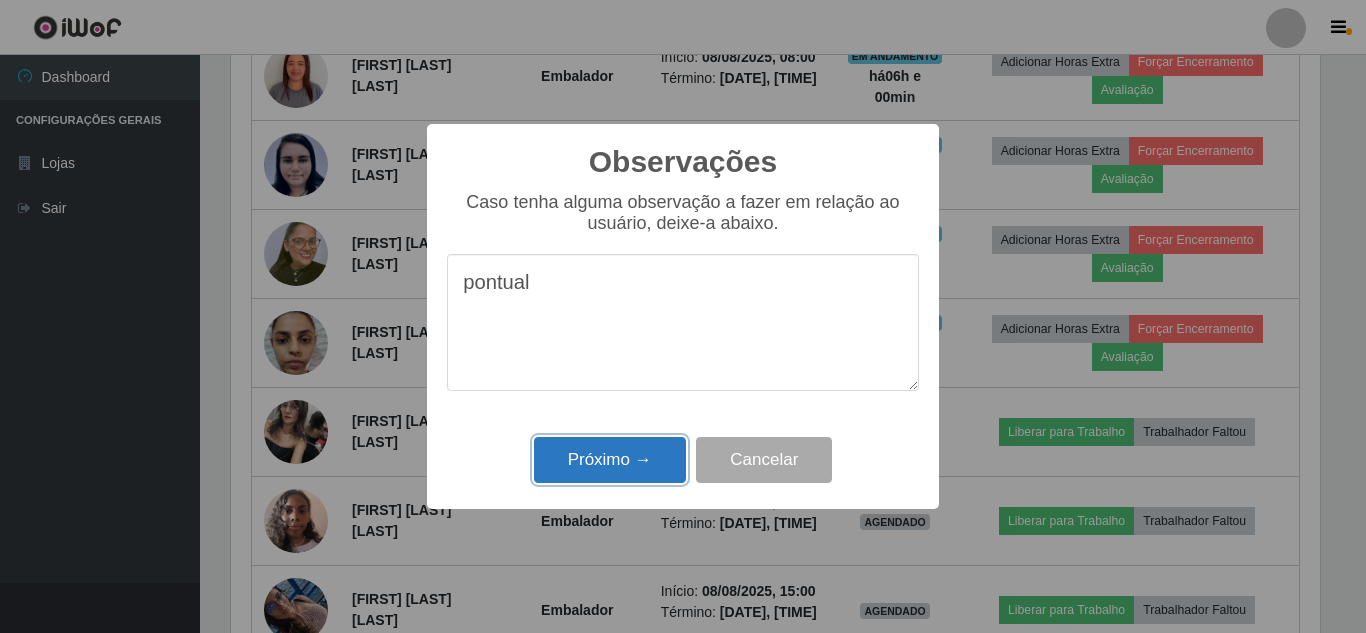 click on "Próximo →" at bounding box center (610, 460) 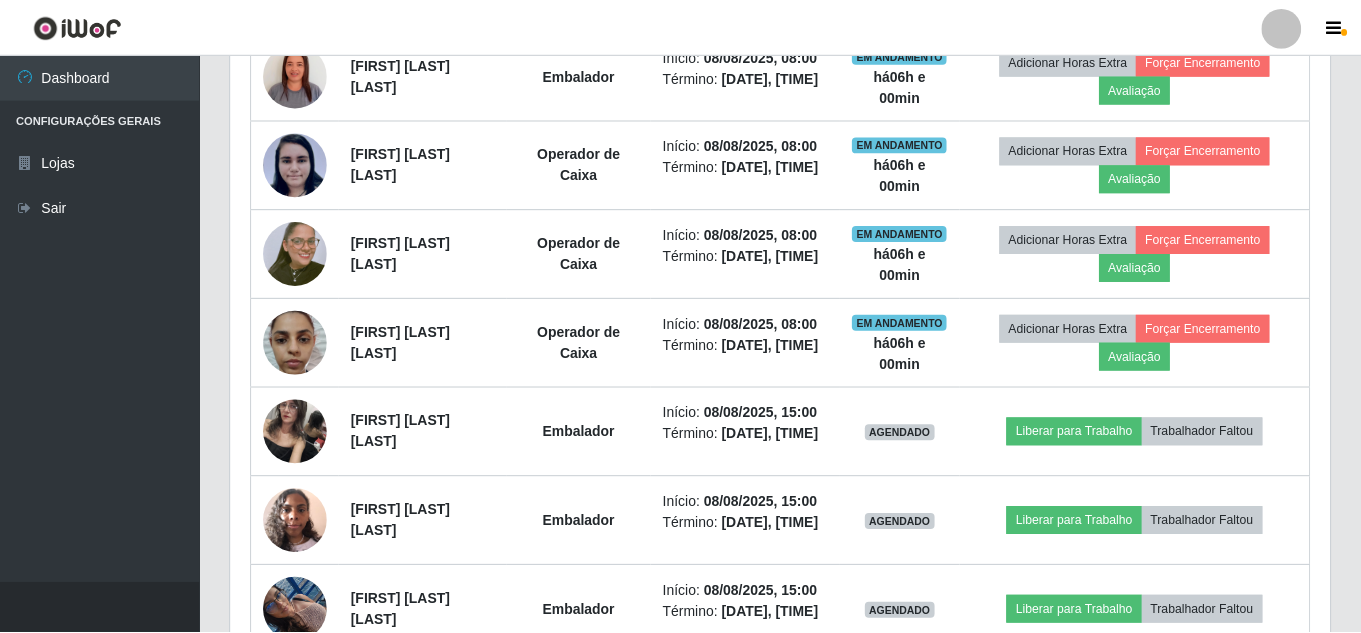 scroll, scrollTop: 999585, scrollLeft: 998901, axis: both 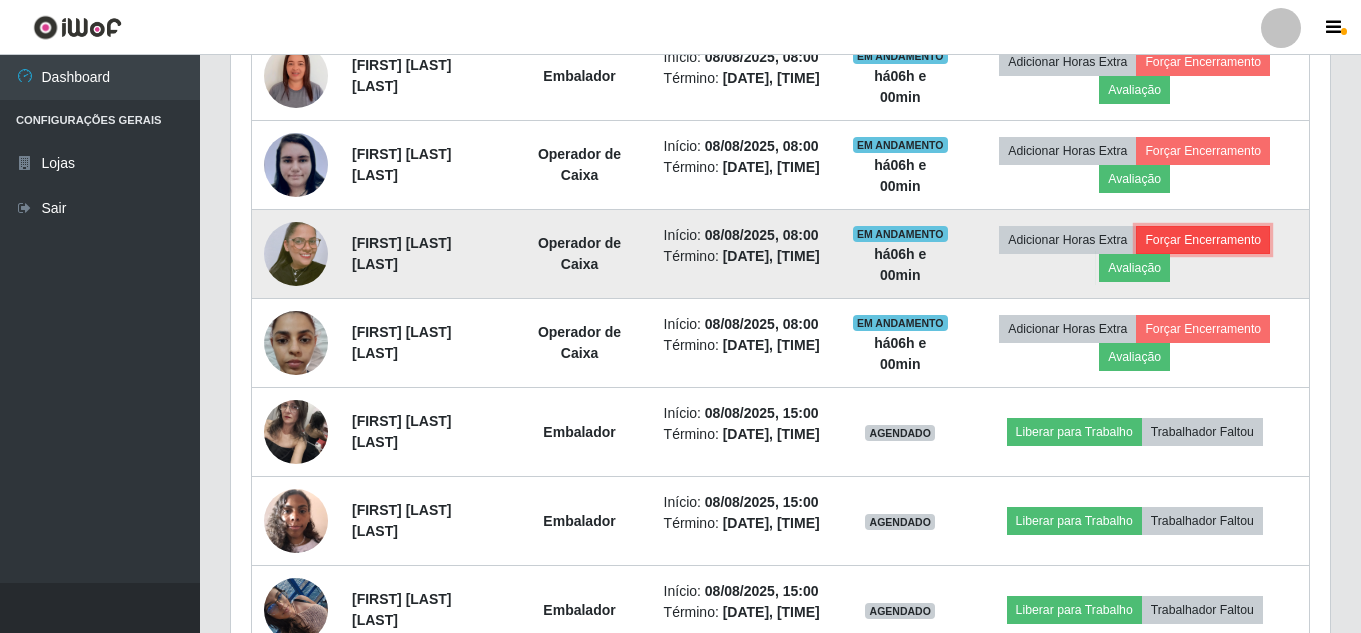 click on "Forçar Encerramento" at bounding box center [1203, 240] 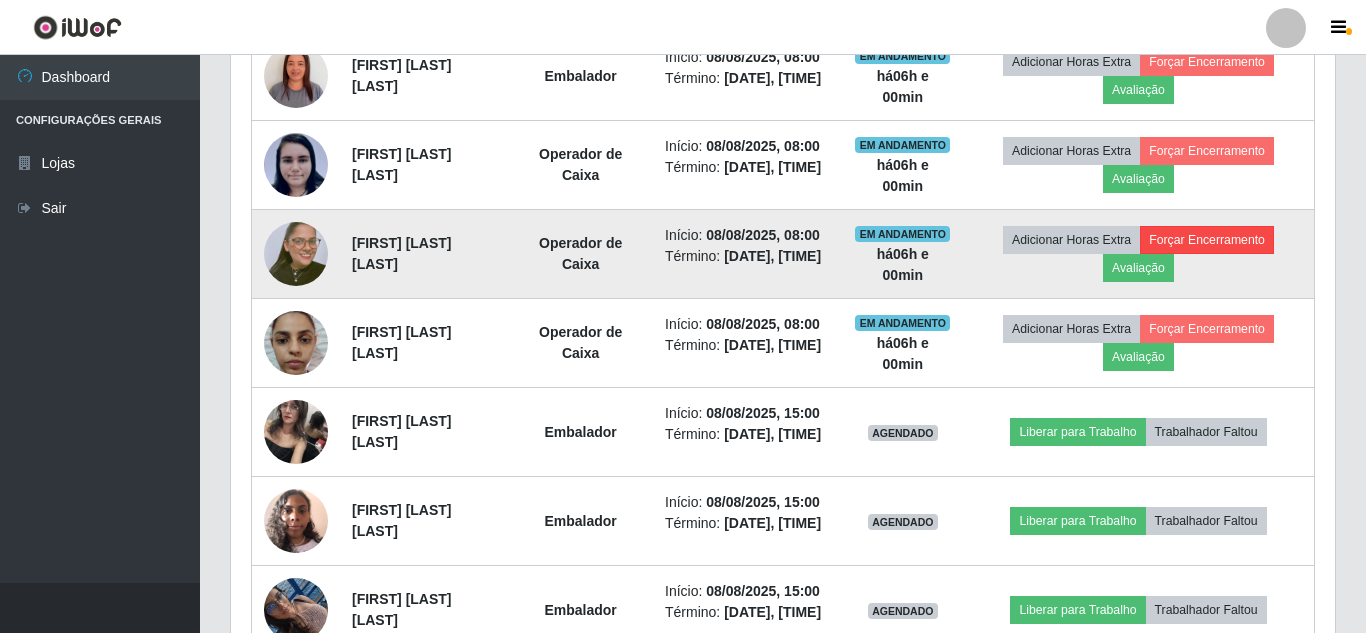 scroll, scrollTop: 999585, scrollLeft: 998911, axis: both 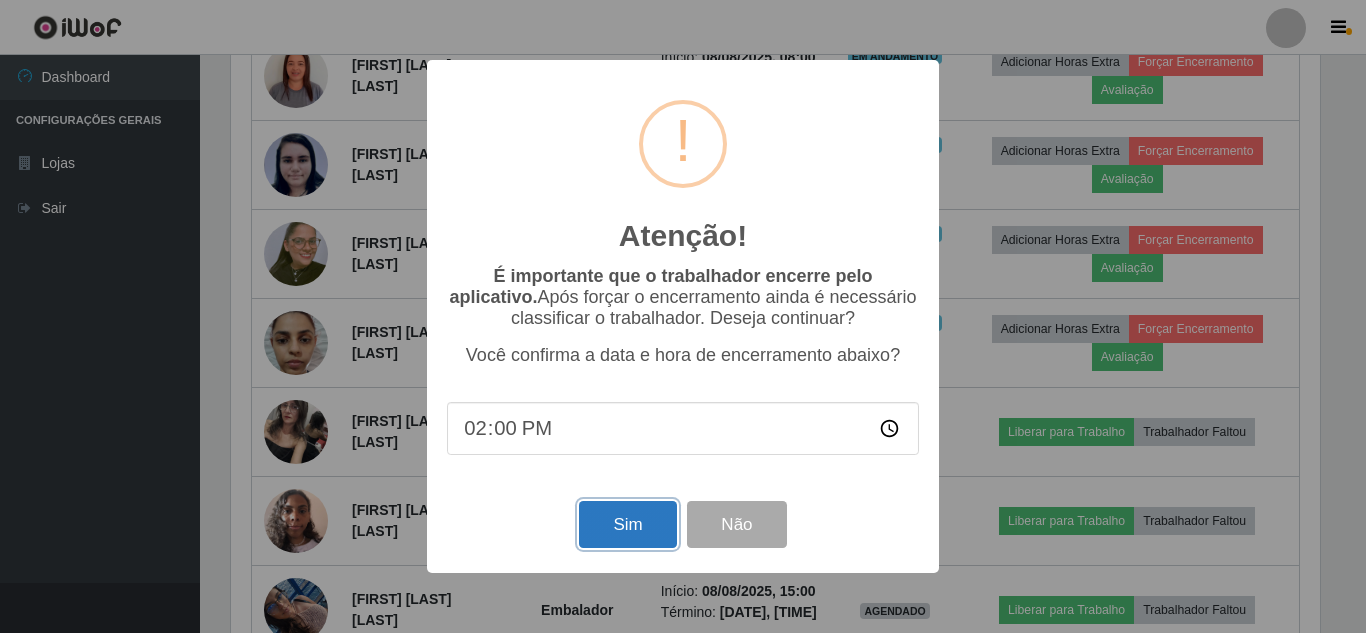 click on "Sim" at bounding box center (627, 524) 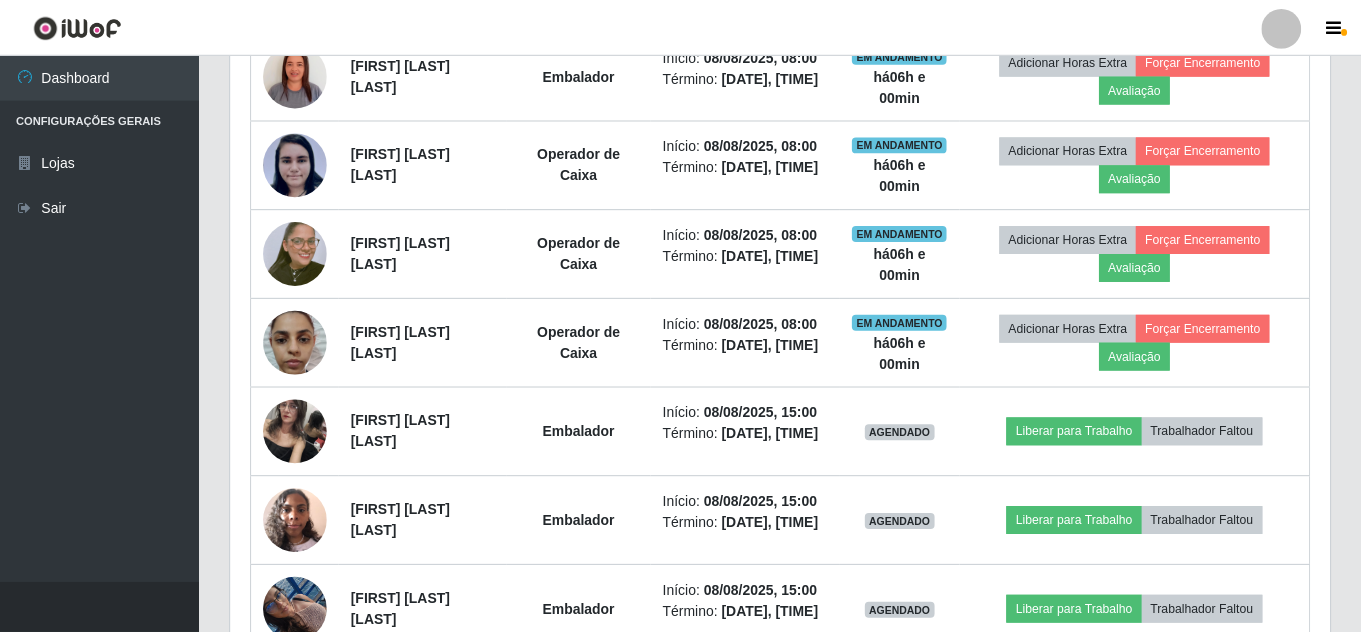 scroll, scrollTop: 999585, scrollLeft: 998901, axis: both 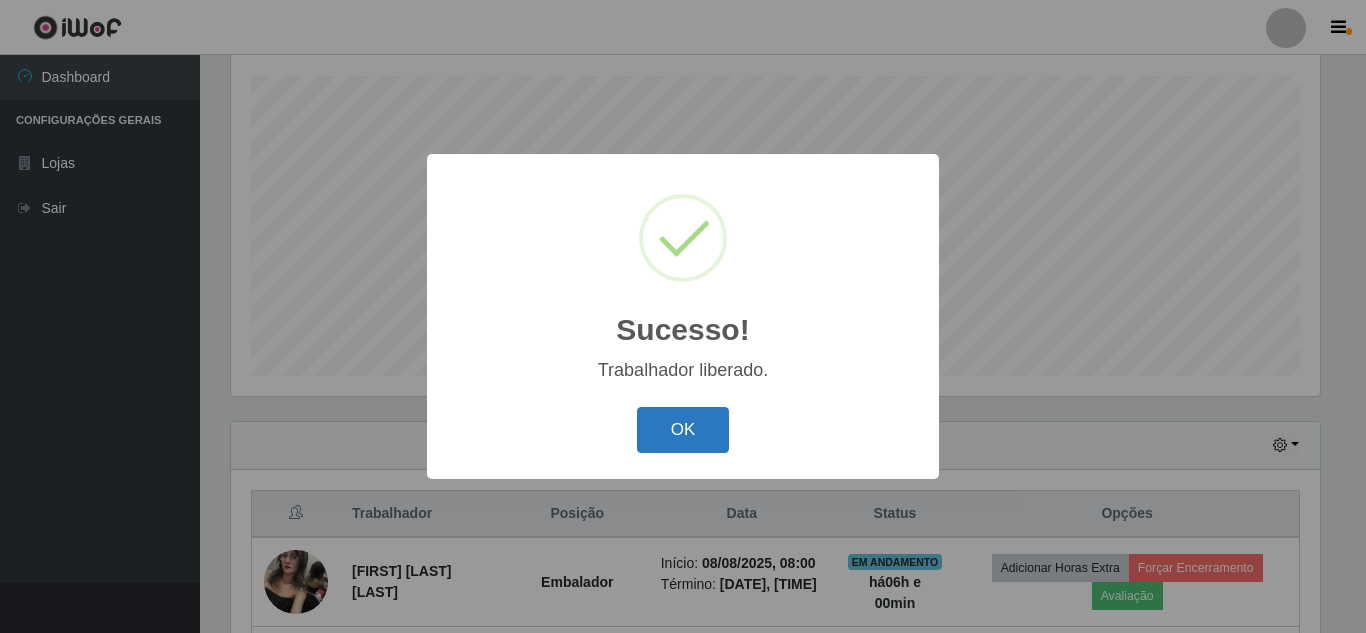 click on "OK" at bounding box center (683, 430) 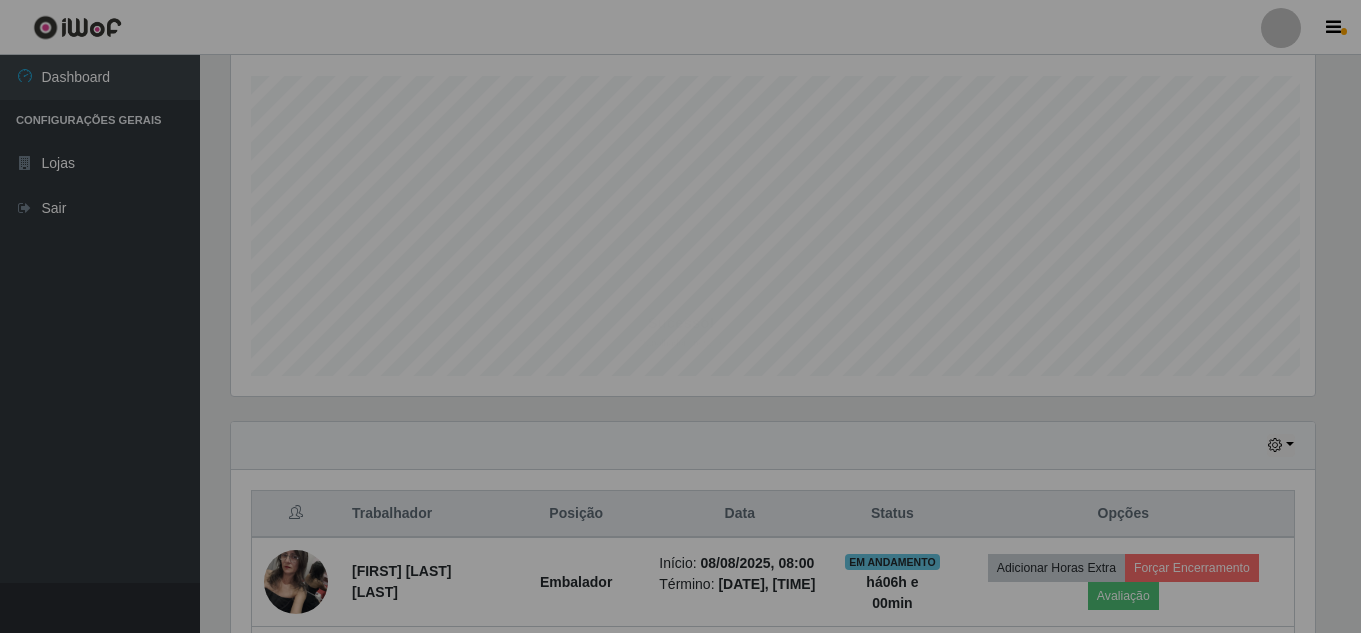 scroll, scrollTop: 999585, scrollLeft: 998901, axis: both 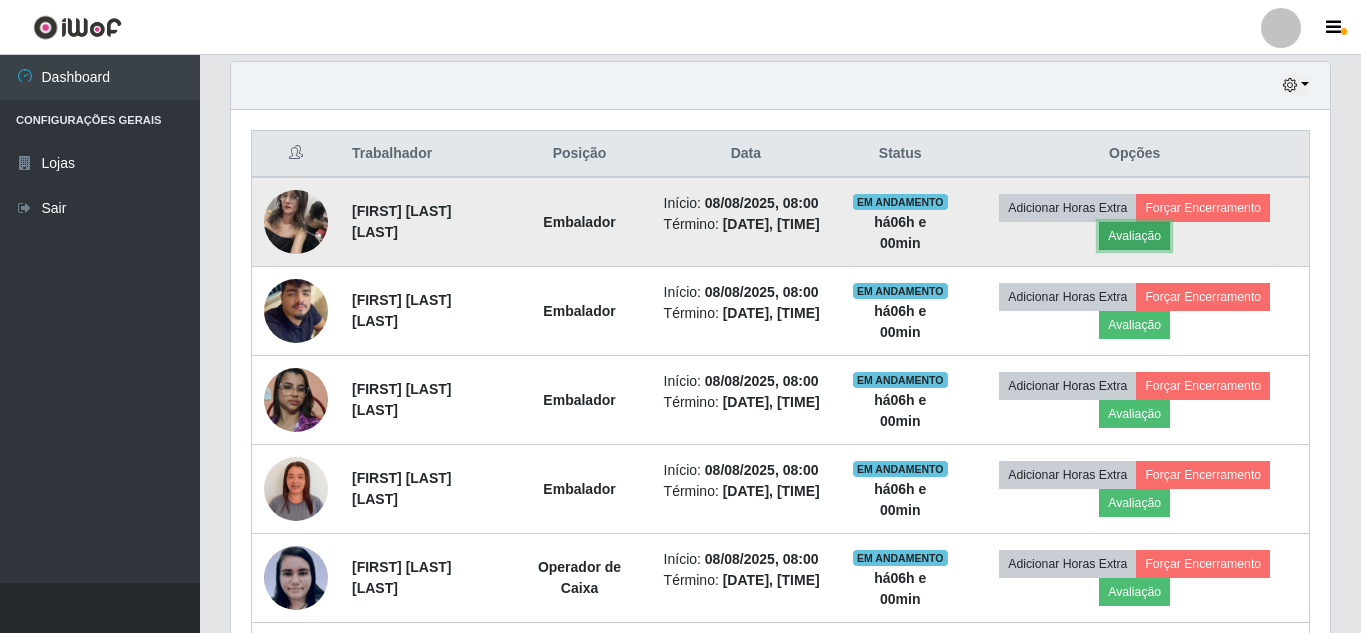 click on "Avaliação" at bounding box center [1134, 236] 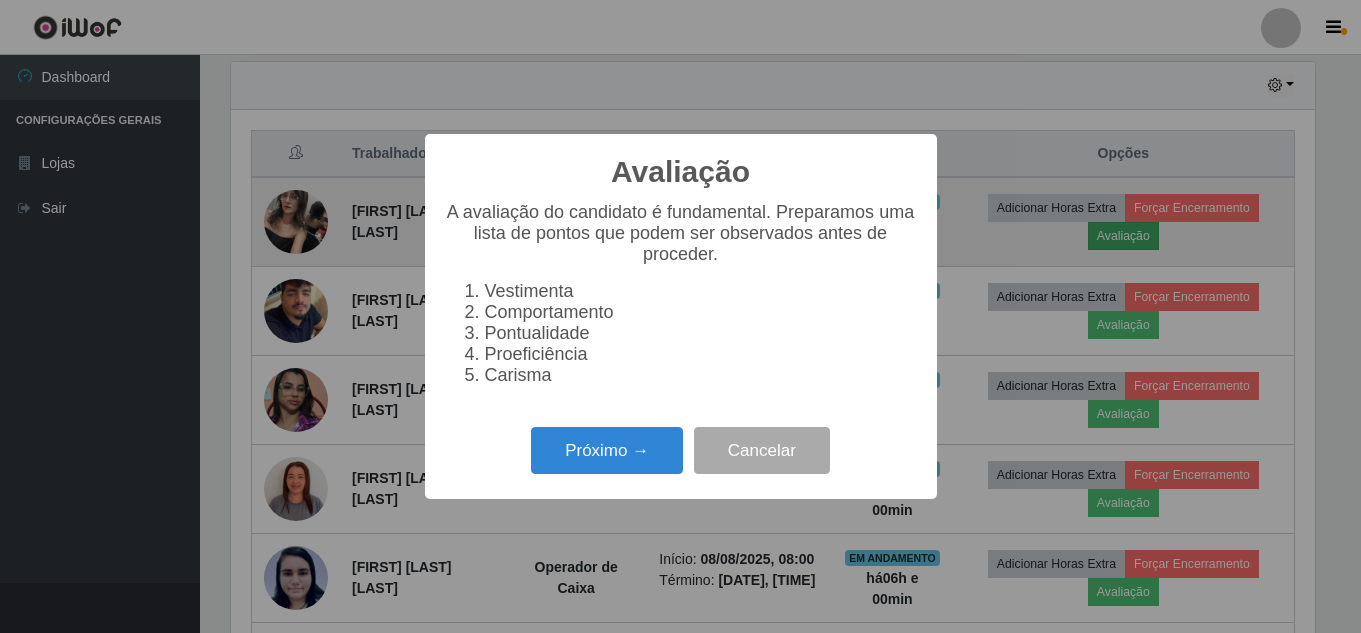 scroll, scrollTop: 999585, scrollLeft: 998911, axis: both 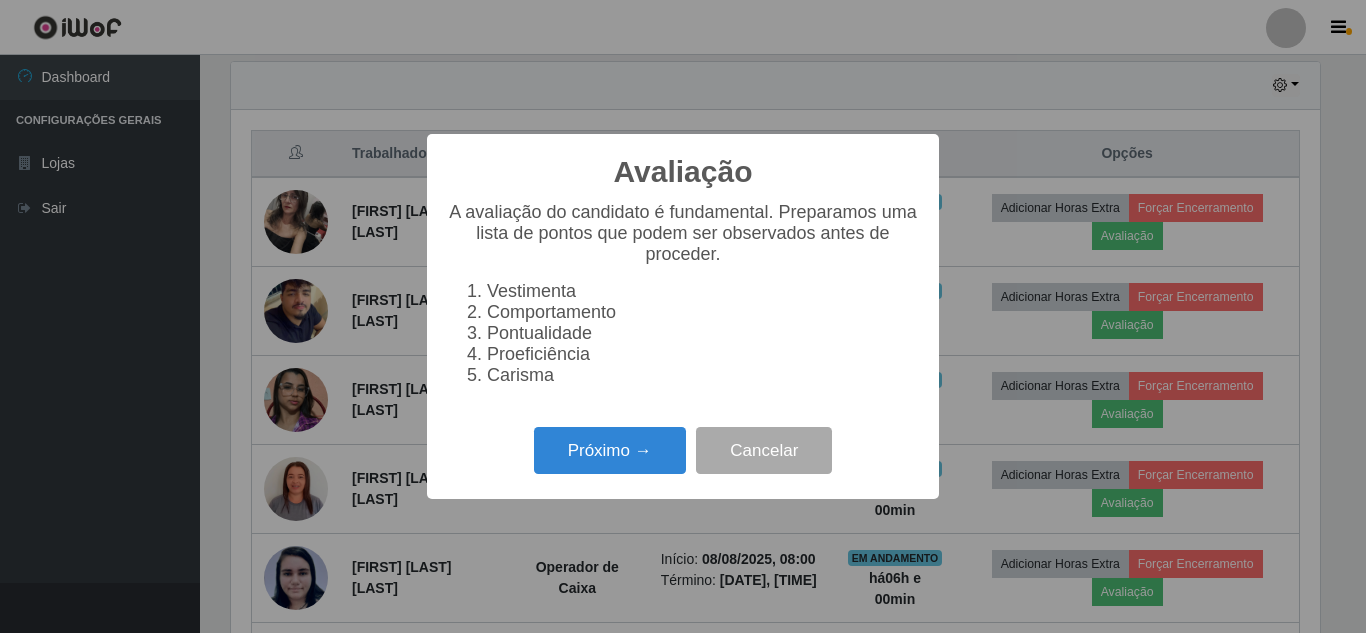 click on "Avaliação × A avaliação do candidato é fundamental.
Preparamos uma lista de pontos que podem ser
observados antes de proceder.
Vestimenta
Comportamento
Pontualidade
Proeficiência
Carisma
Próximo → Cancelar" at bounding box center (683, 316) 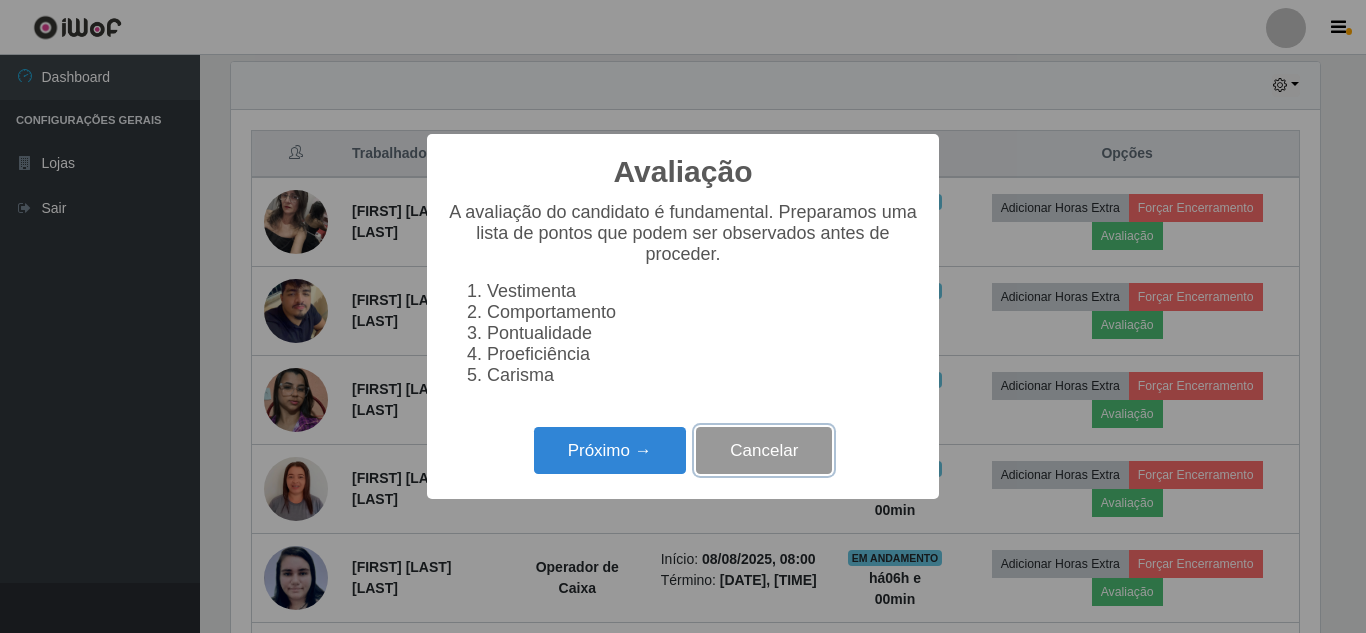 click on "Cancelar" at bounding box center (764, 450) 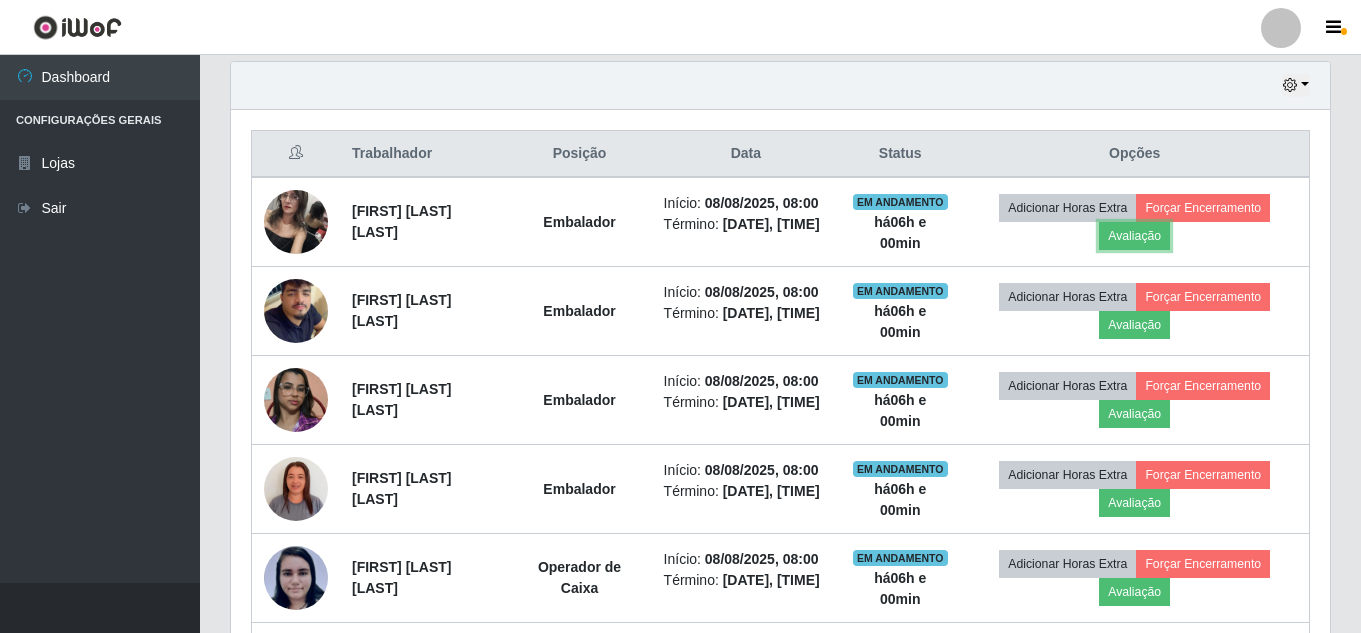scroll, scrollTop: 999585, scrollLeft: 998901, axis: both 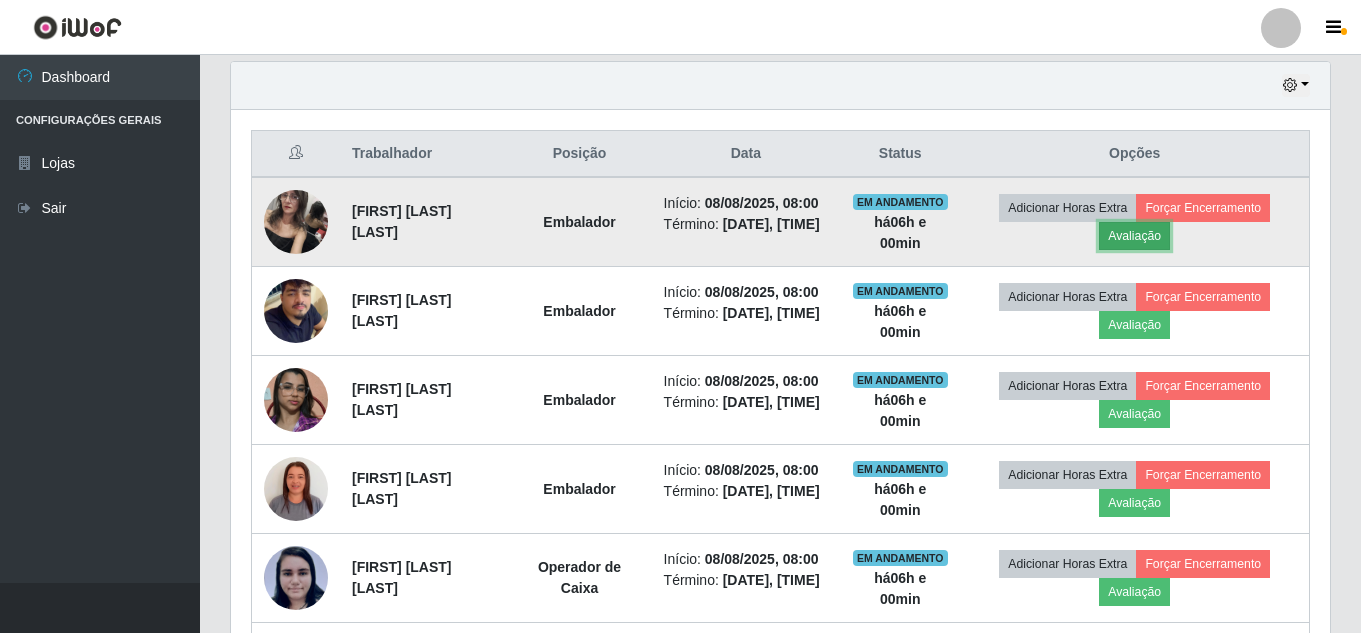 click on "Avaliação" at bounding box center [1134, 236] 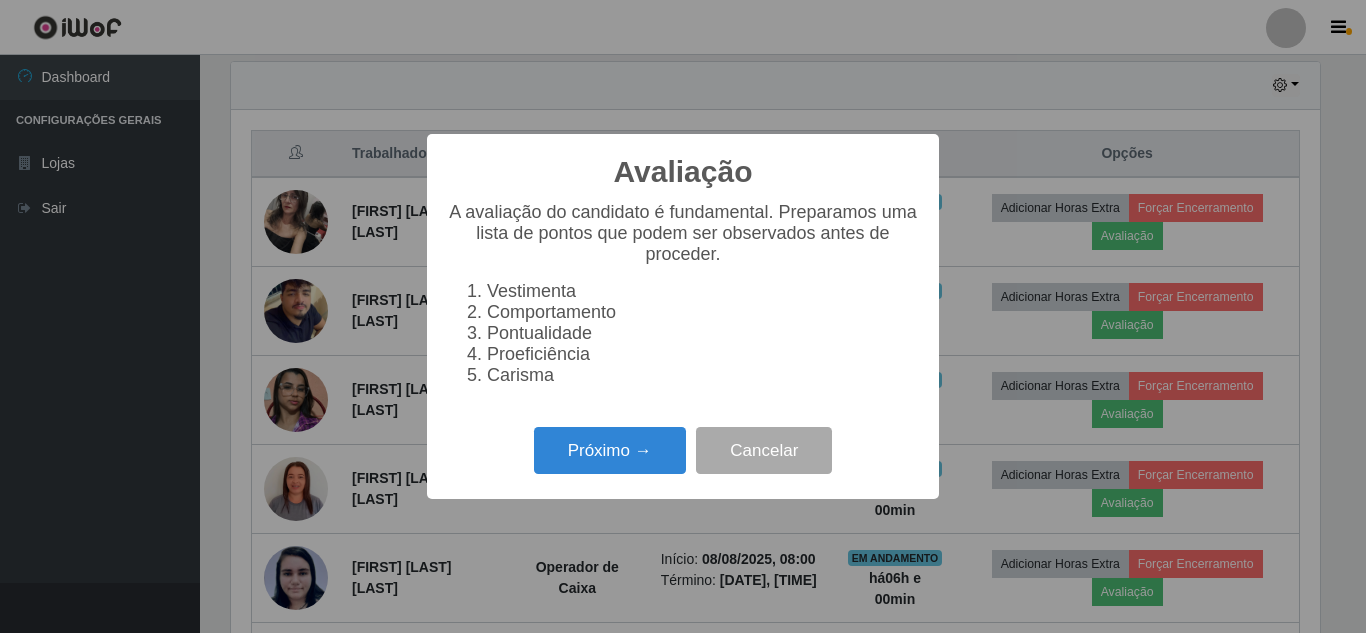 scroll, scrollTop: 999585, scrollLeft: 998911, axis: both 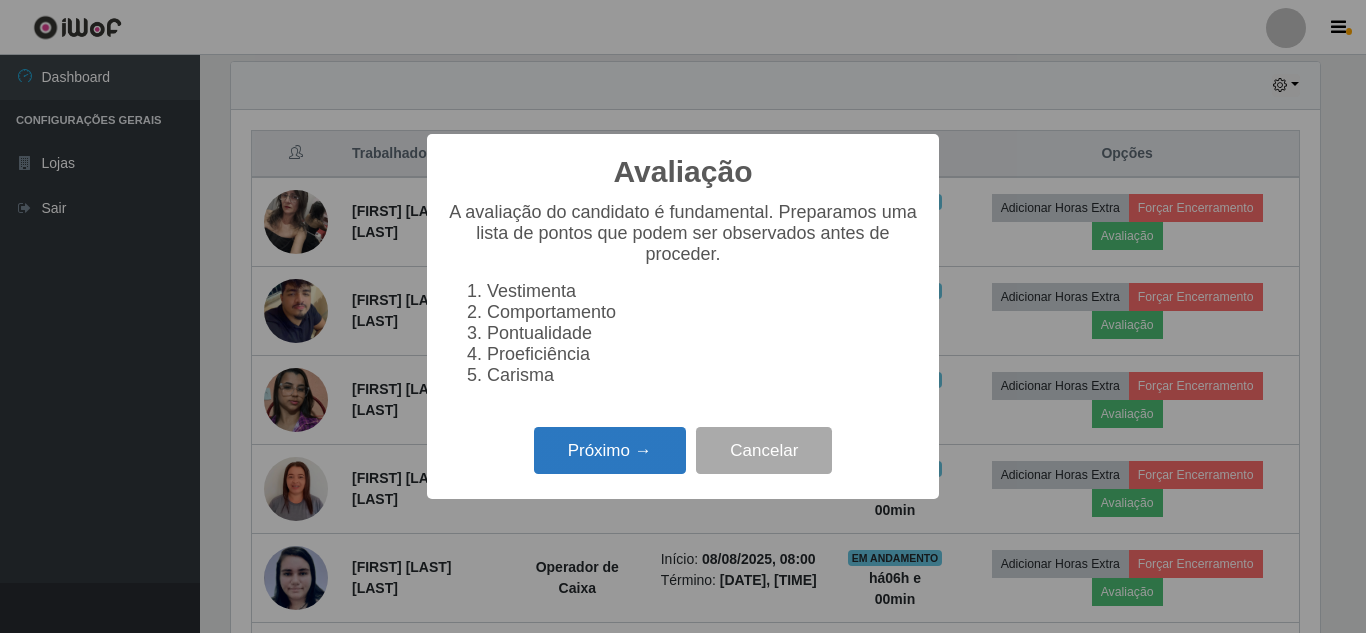 click on "Próximo →" at bounding box center [610, 450] 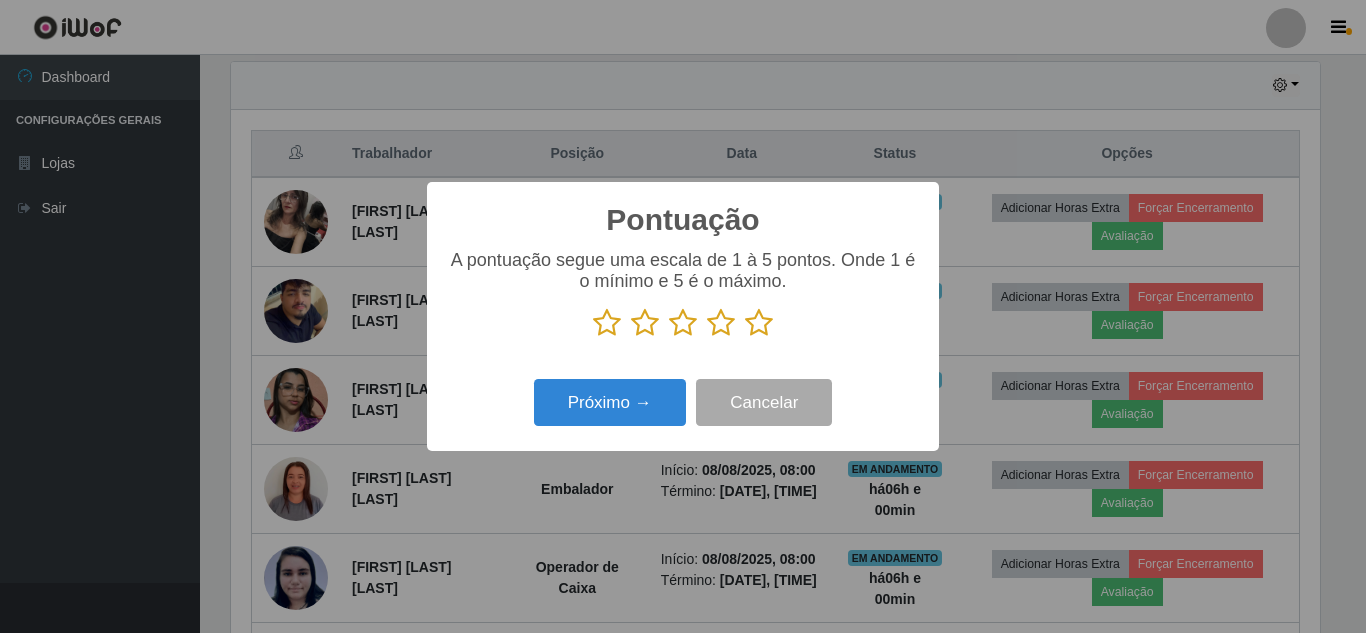 scroll, scrollTop: 999585, scrollLeft: 998911, axis: both 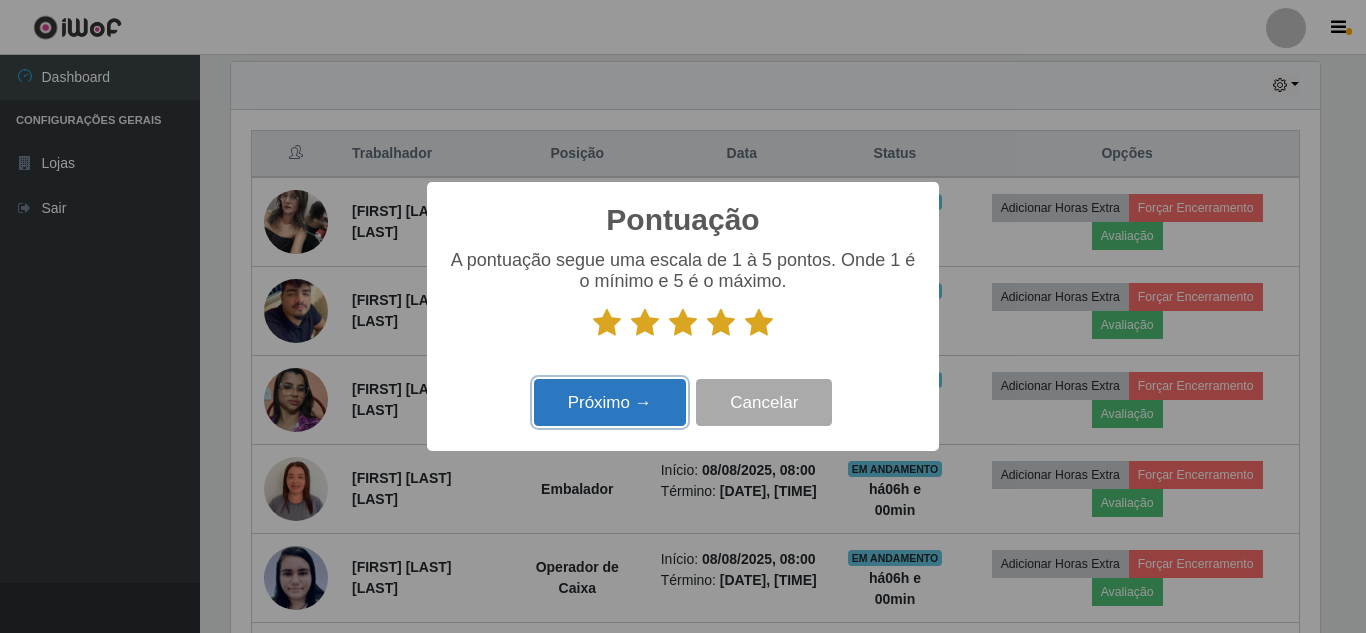 click on "Próximo →" at bounding box center [610, 402] 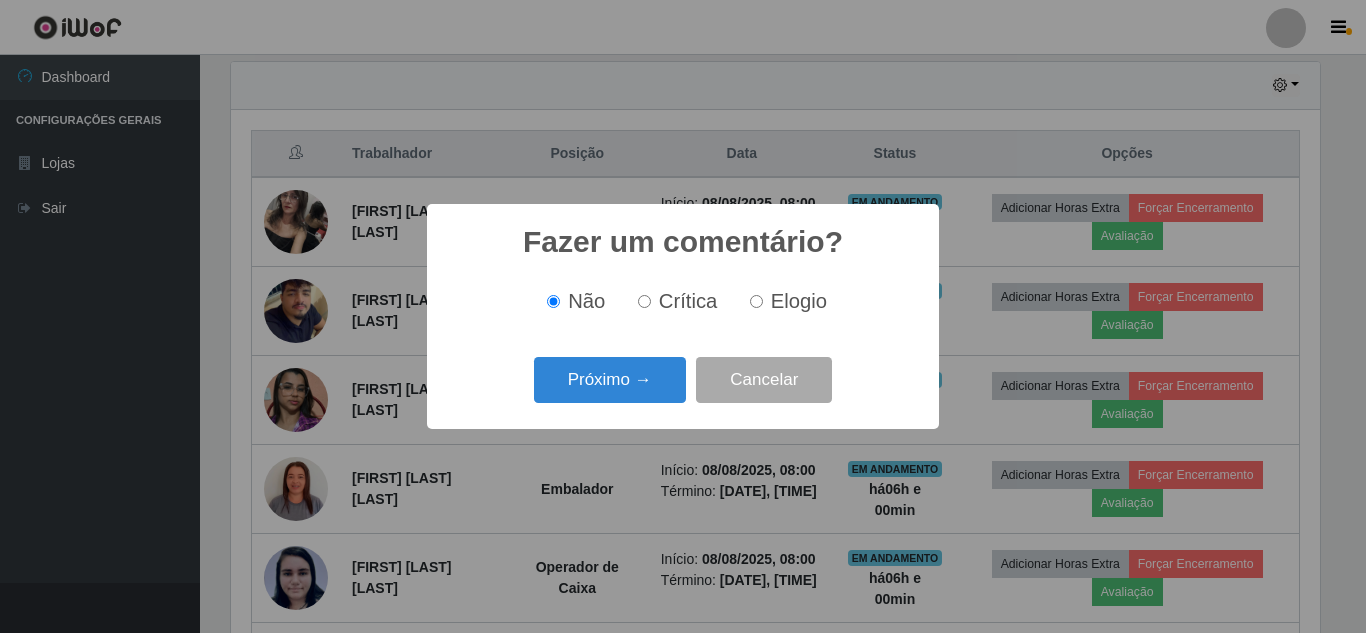 scroll, scrollTop: 999585, scrollLeft: 998911, axis: both 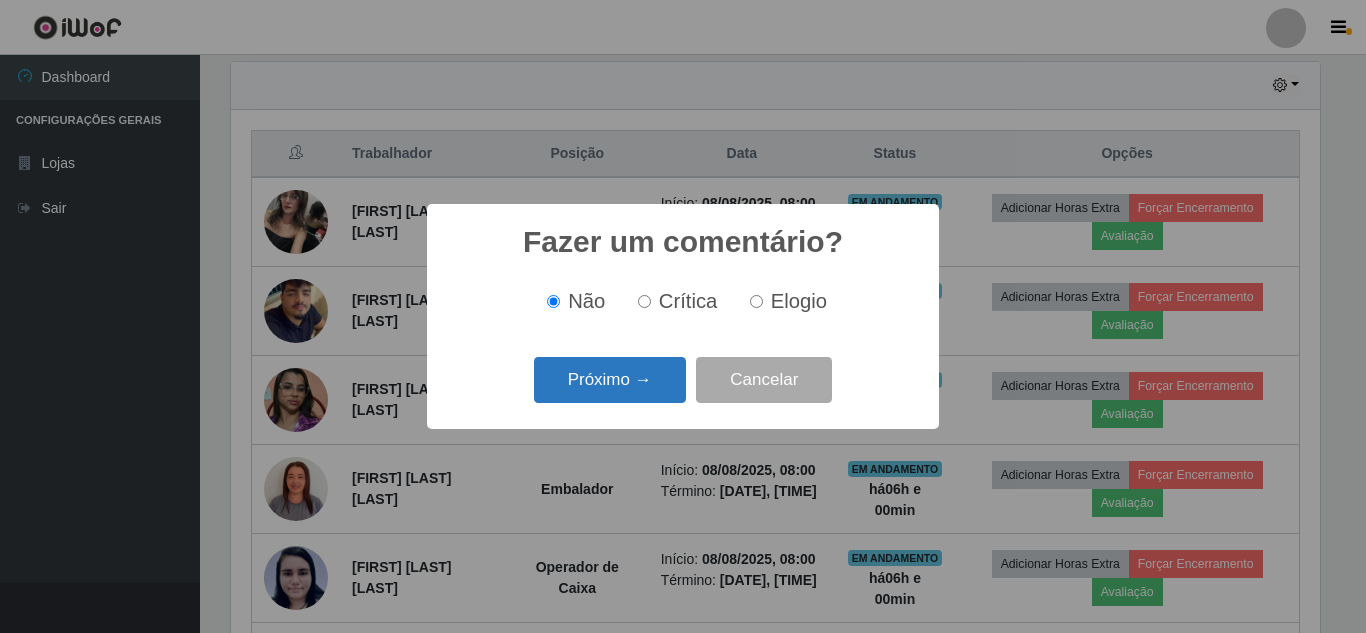 click on "Próximo →" at bounding box center (610, 380) 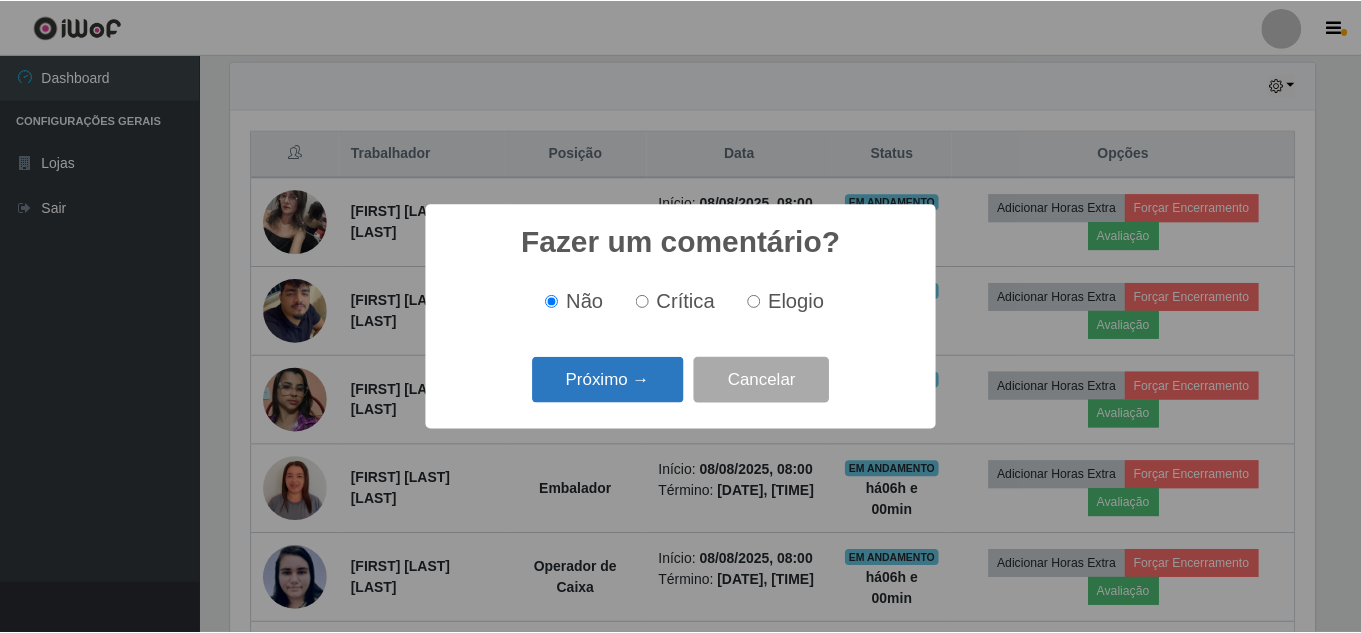 scroll, scrollTop: 999585, scrollLeft: 998911, axis: both 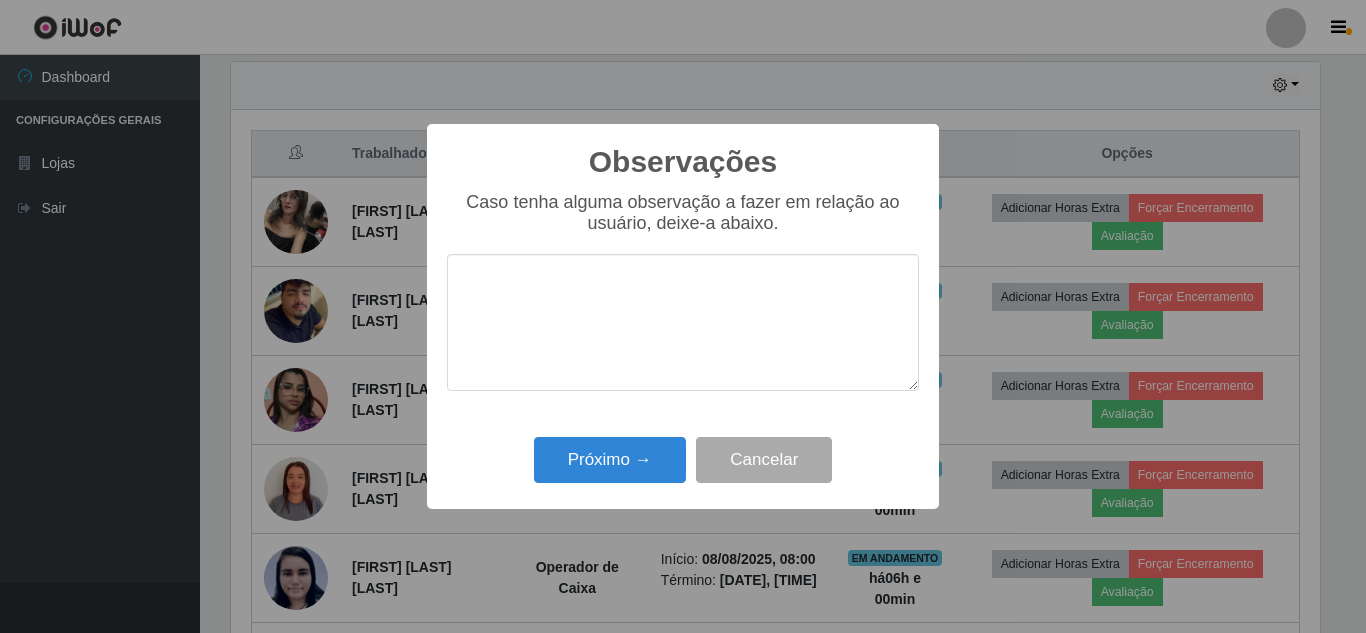 click at bounding box center (683, 322) 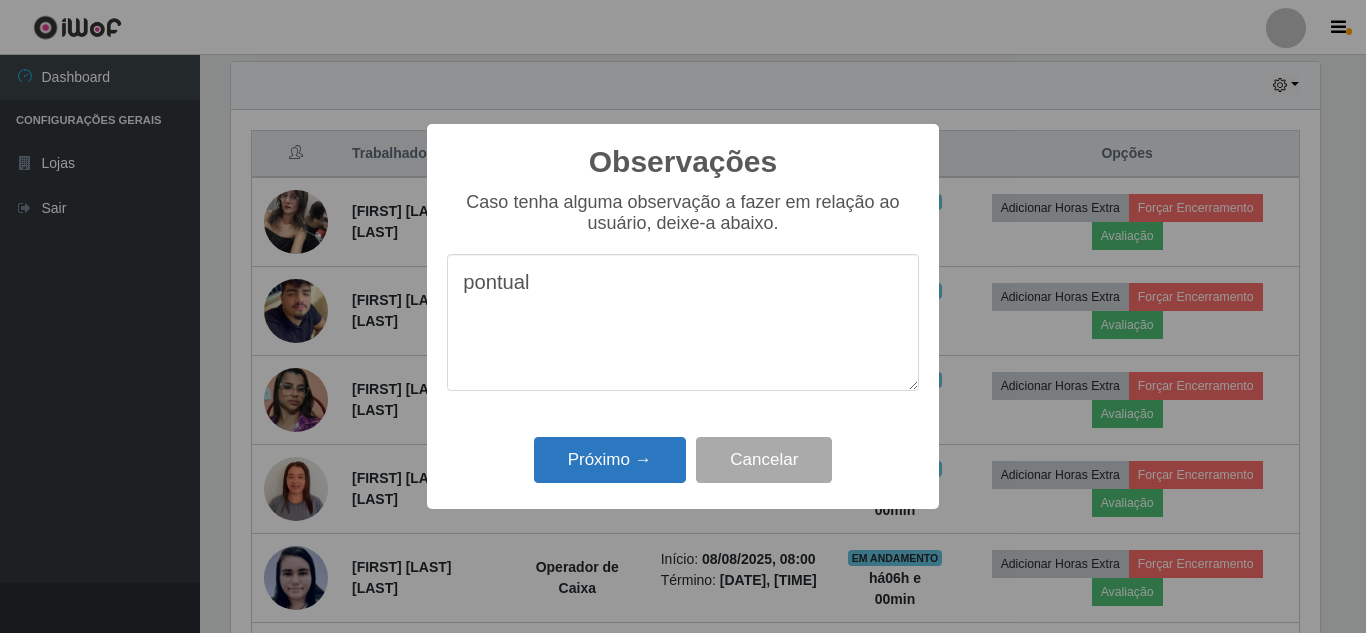 type on "pontual" 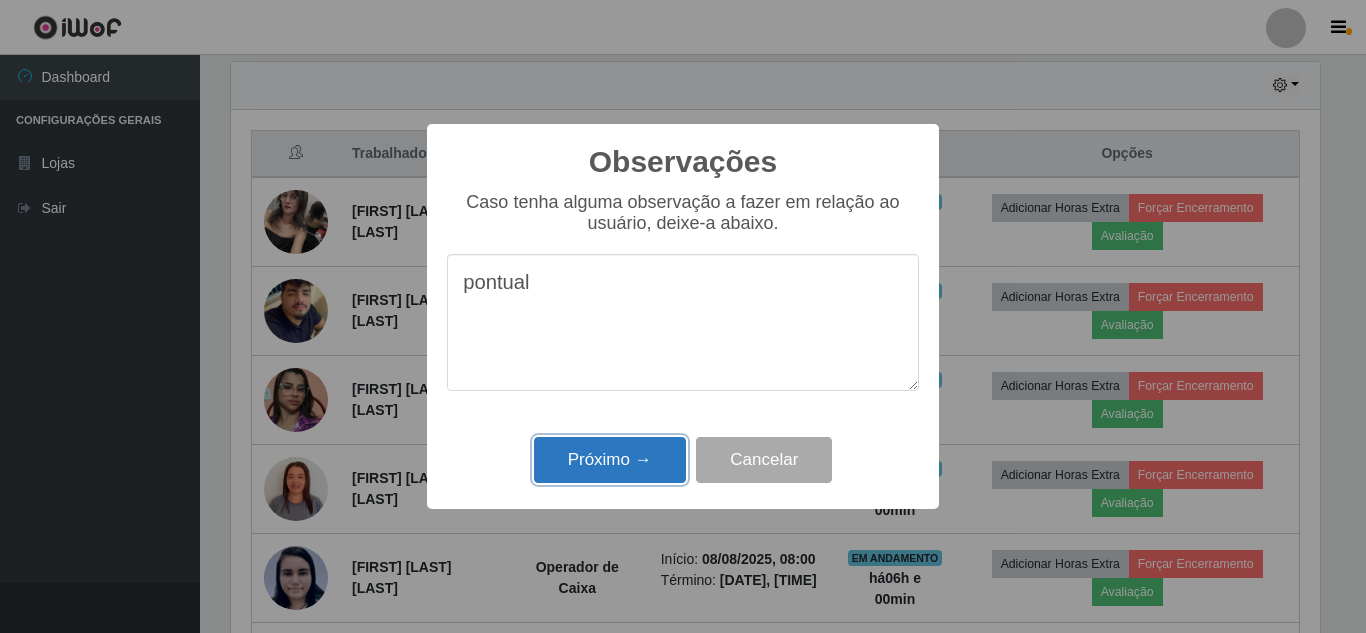 click on "Próximo →" at bounding box center (610, 460) 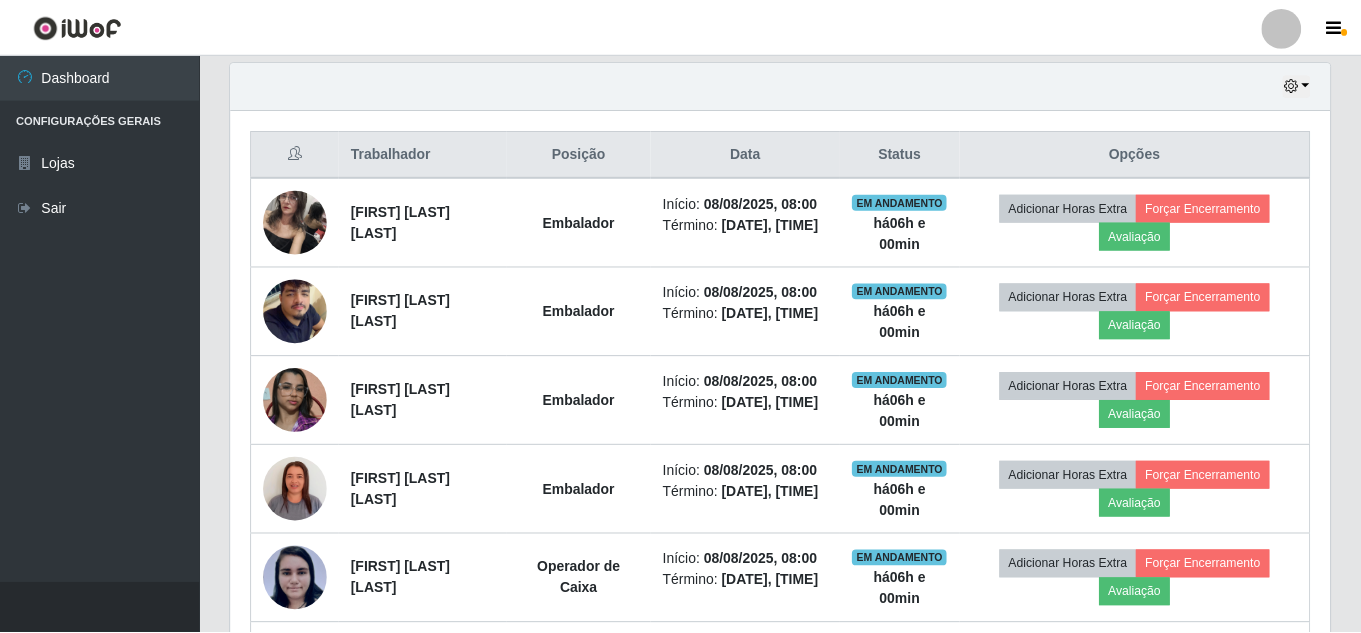 scroll, scrollTop: 999585, scrollLeft: 998901, axis: both 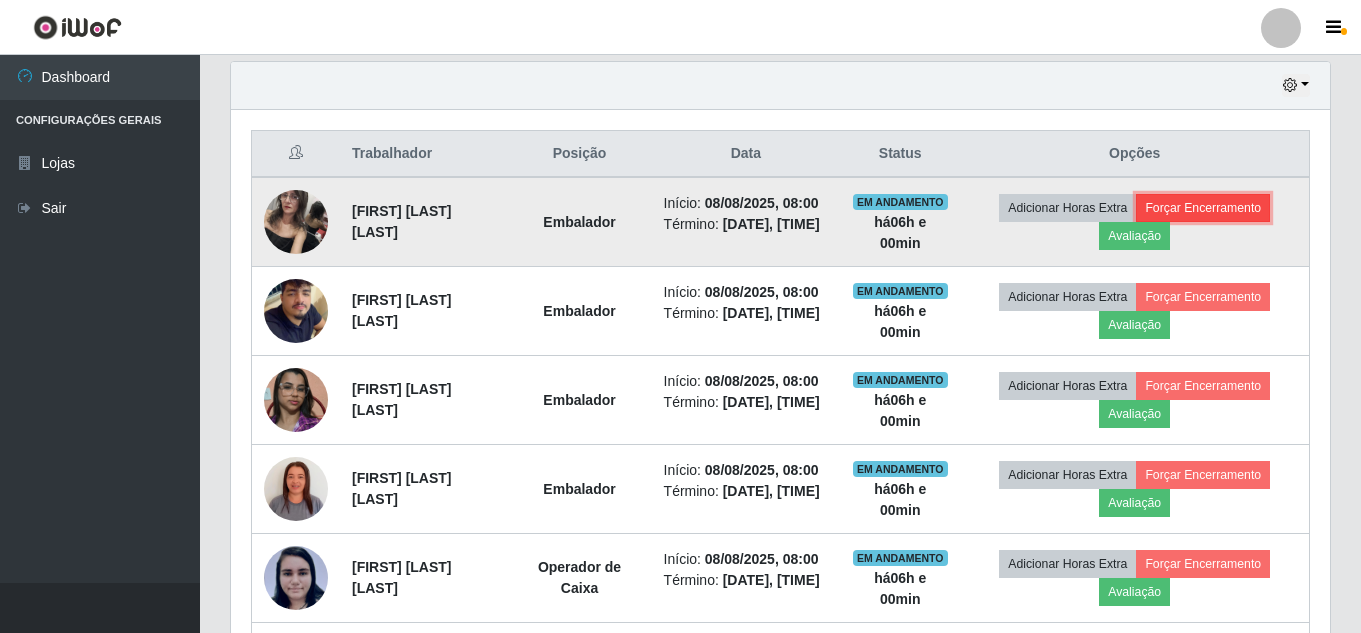 click on "Forçar Encerramento" at bounding box center [1203, 208] 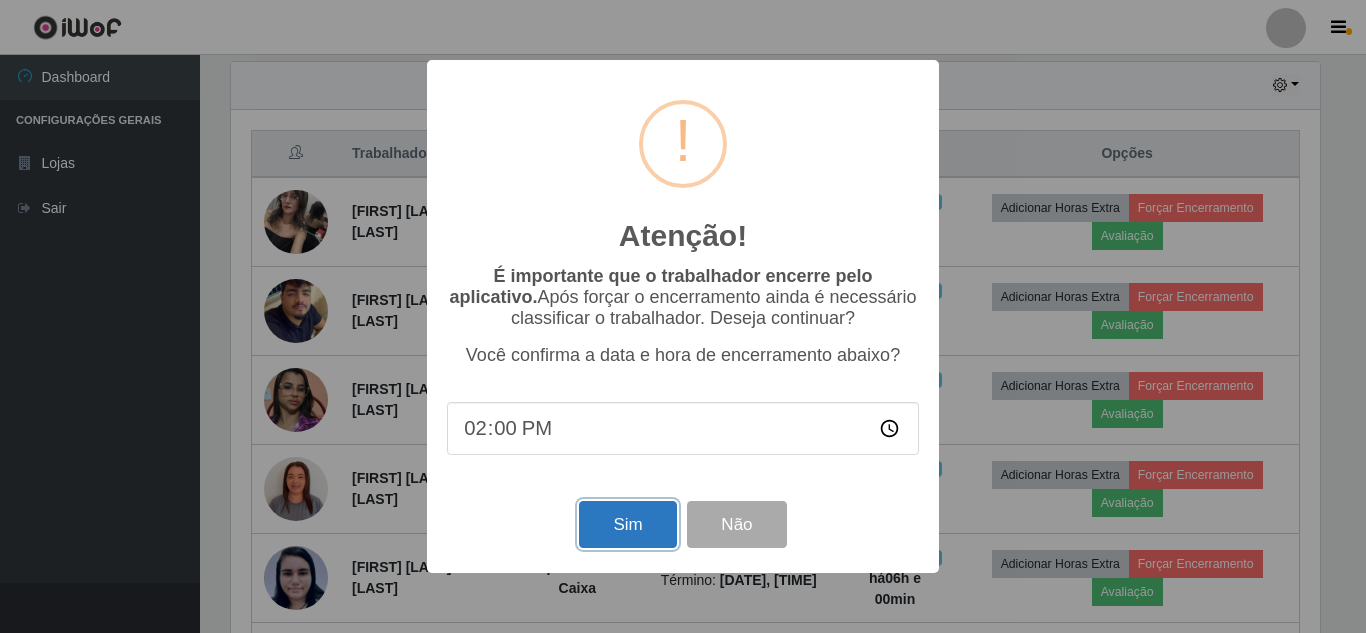 click on "Sim" at bounding box center [627, 524] 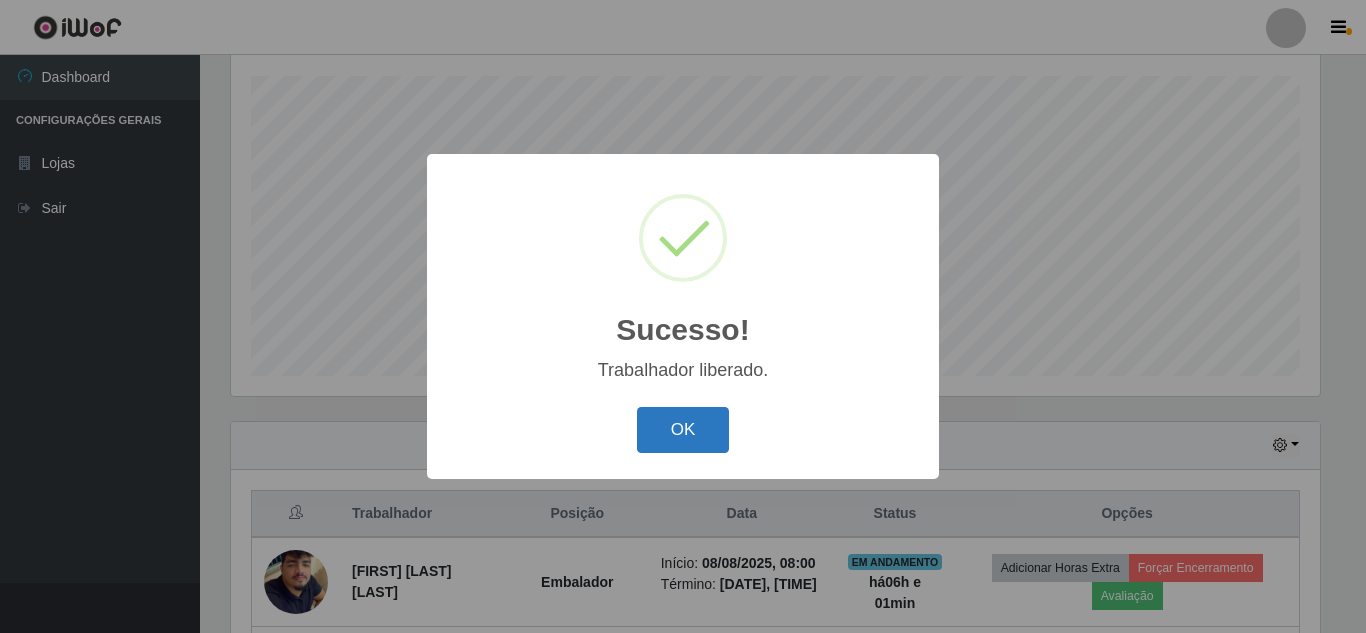 click on "OK" at bounding box center [683, 430] 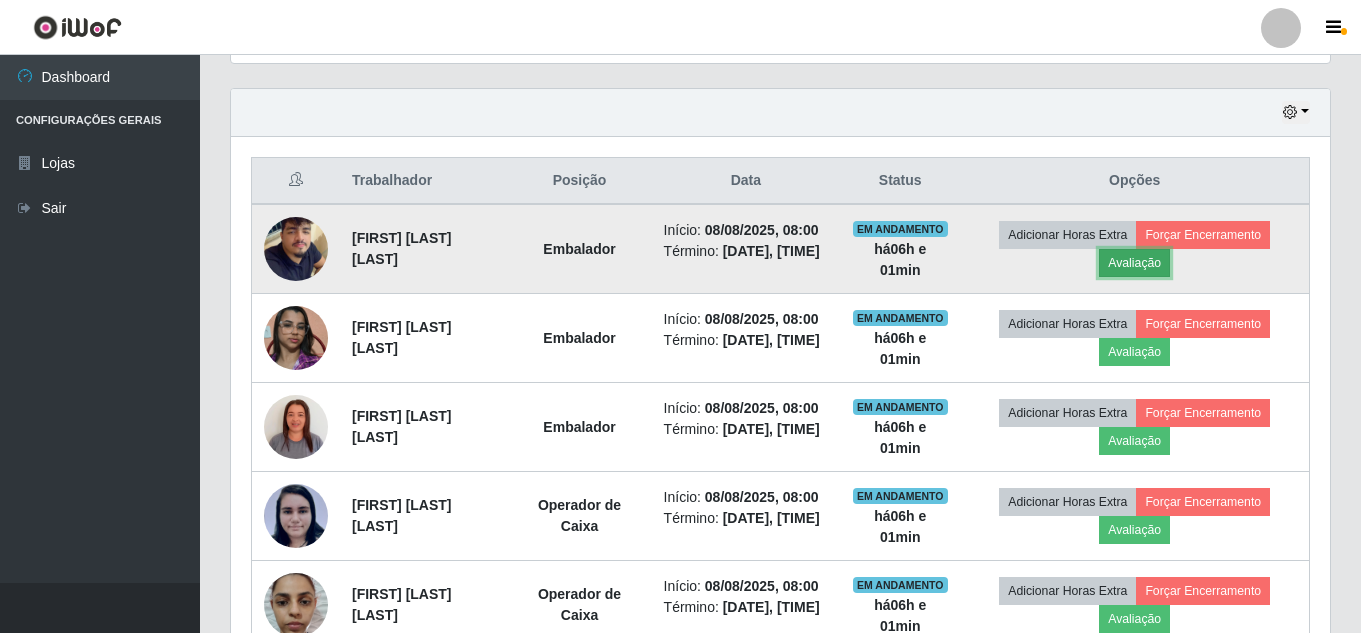 click on "Avaliação" at bounding box center [1134, 263] 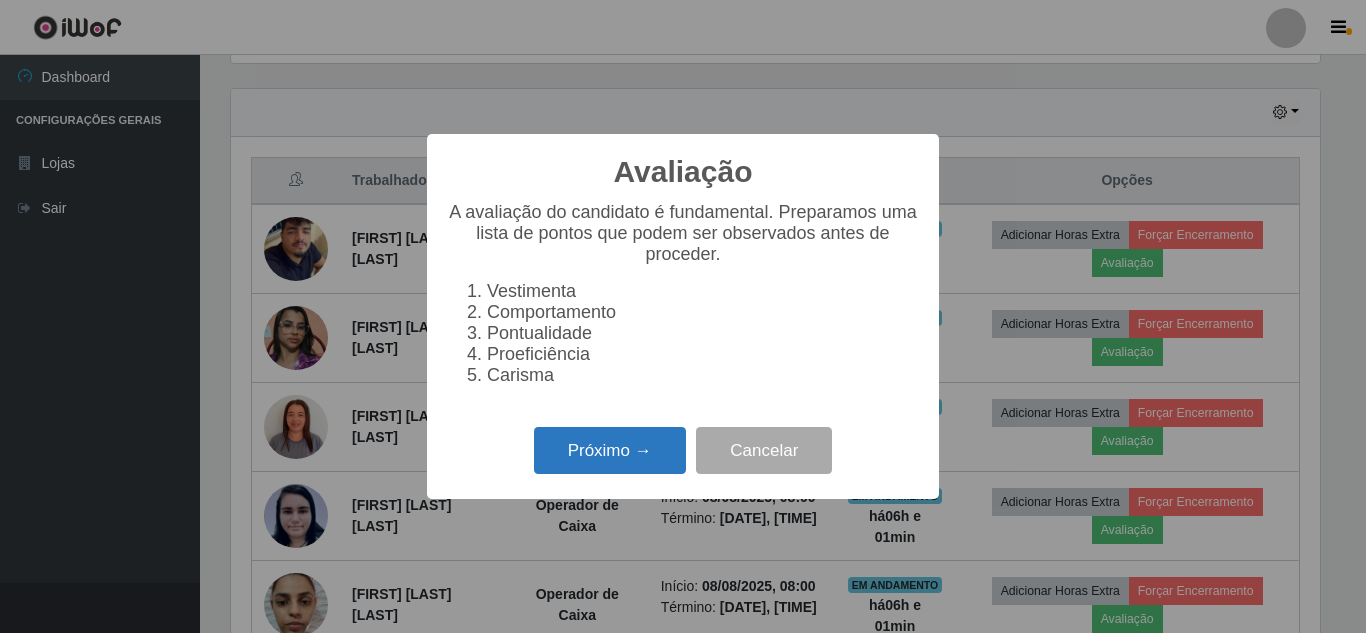 click on "Próximo →" at bounding box center [610, 450] 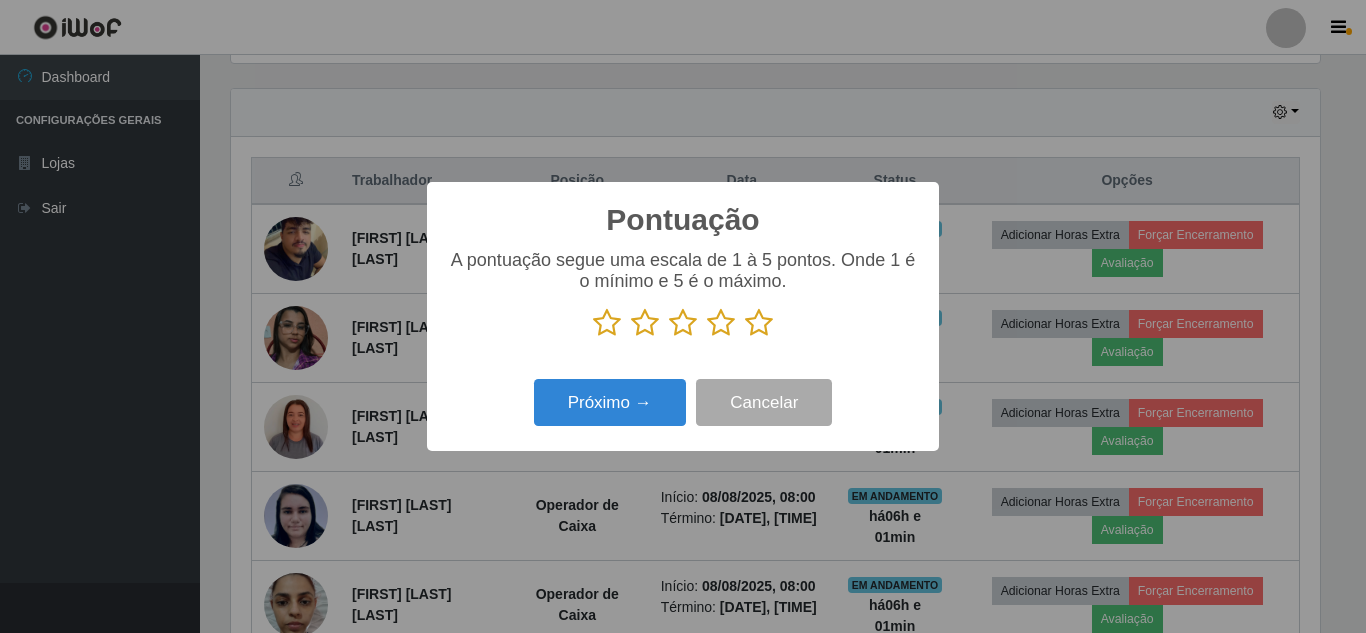 click at bounding box center [759, 323] 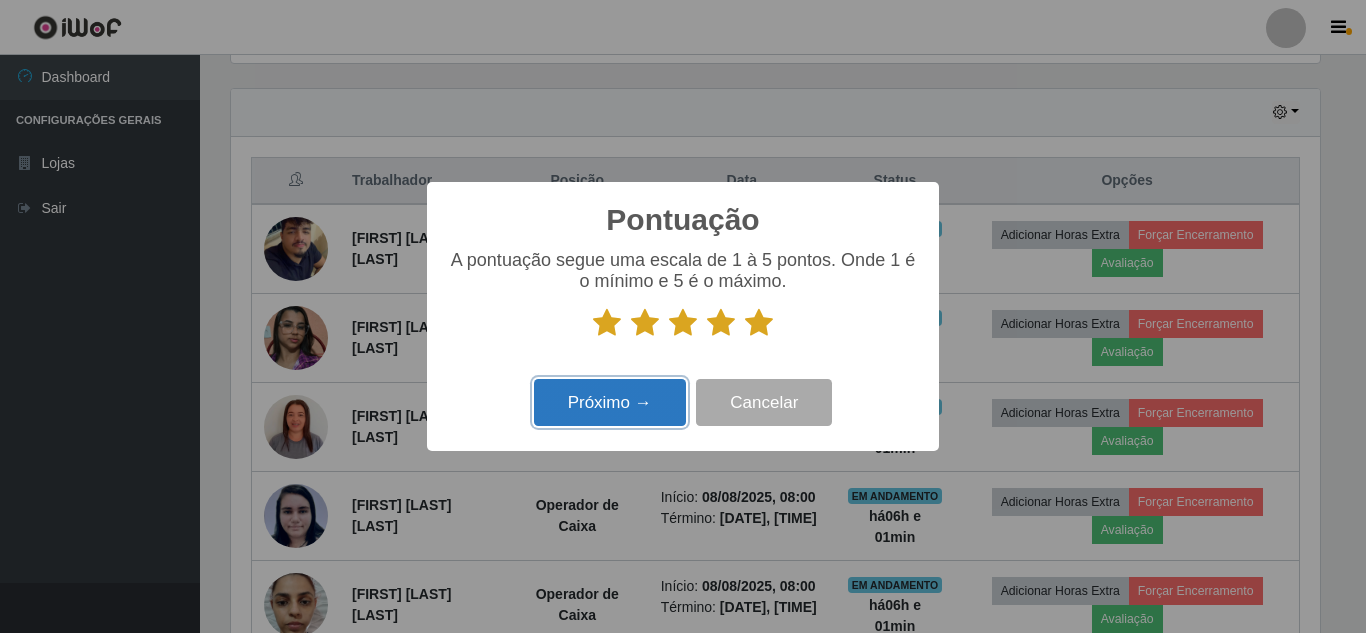 click on "Próximo →" at bounding box center (610, 402) 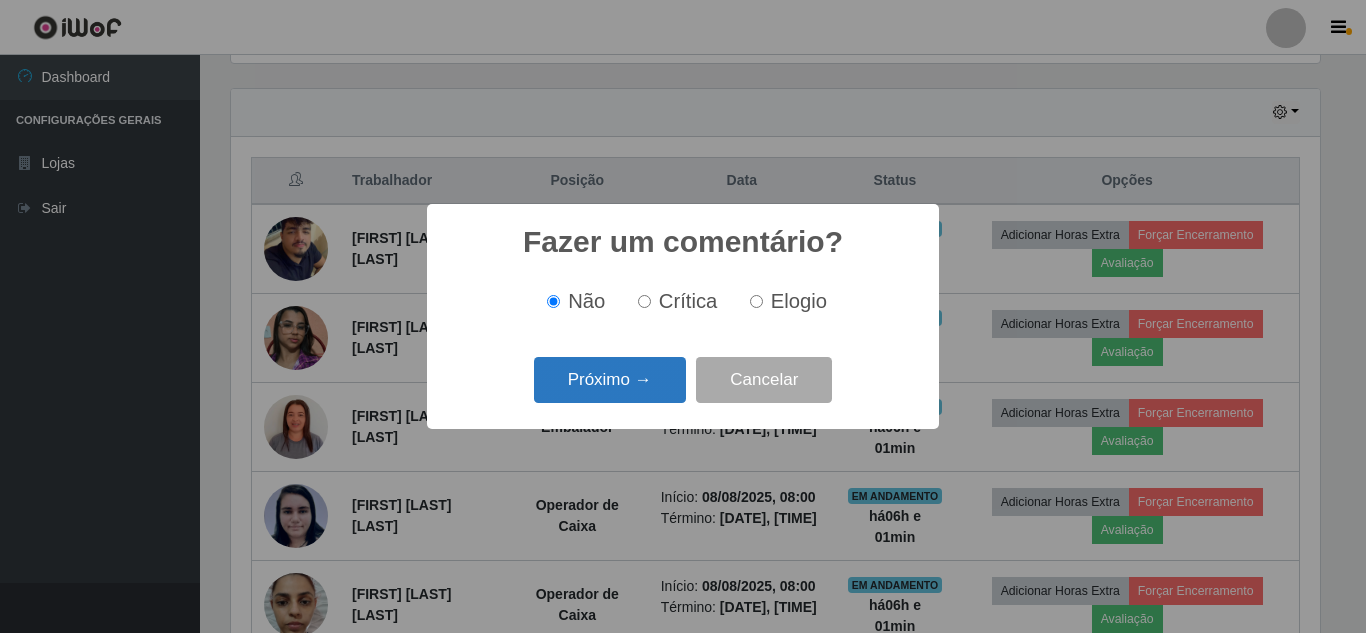 click on "Próximo →" at bounding box center [610, 380] 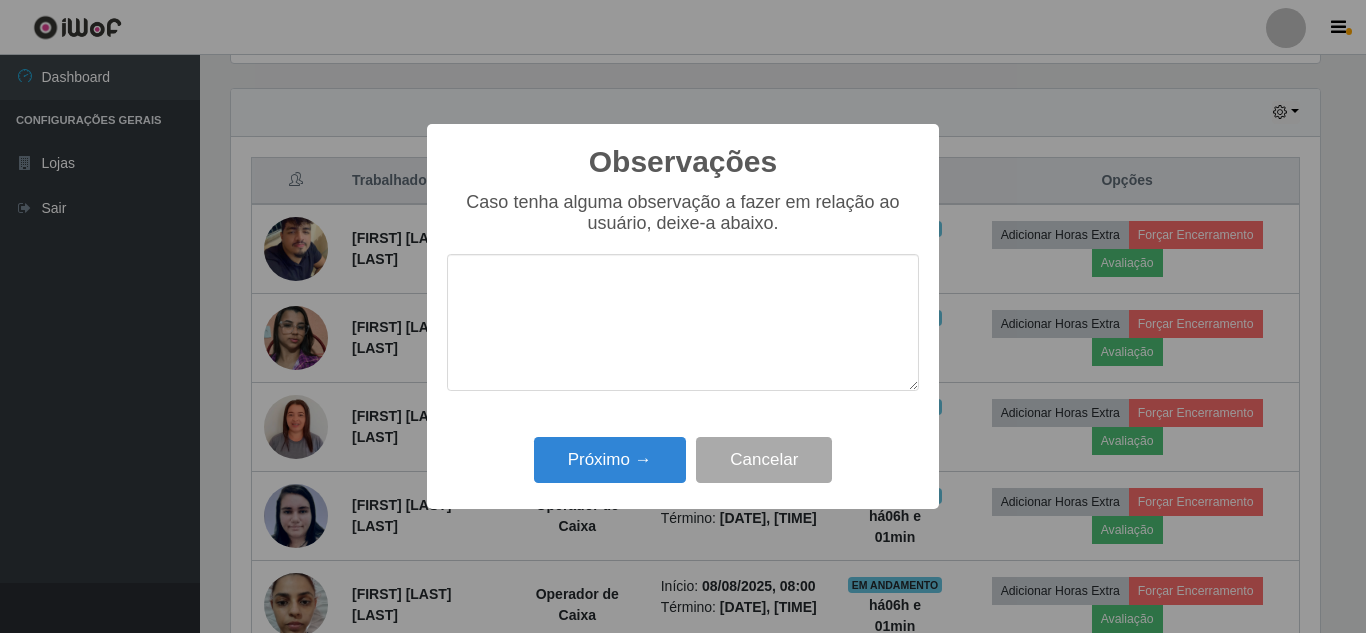 click at bounding box center (683, 322) 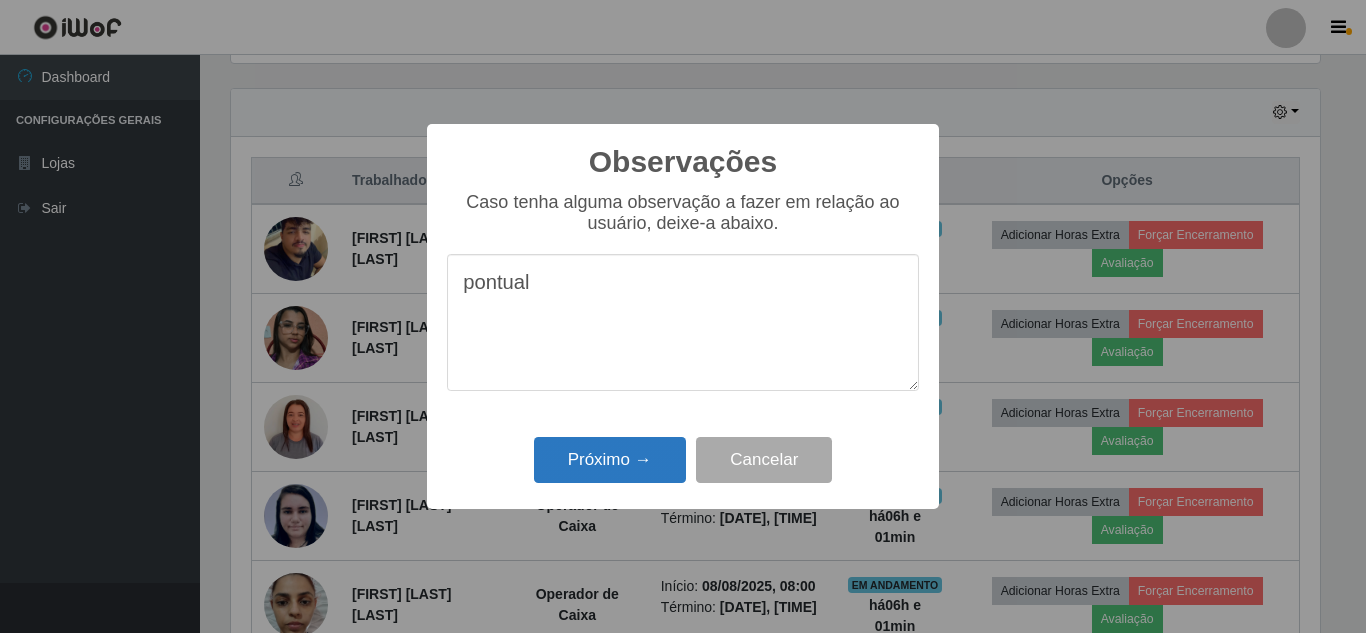 type on "pontual" 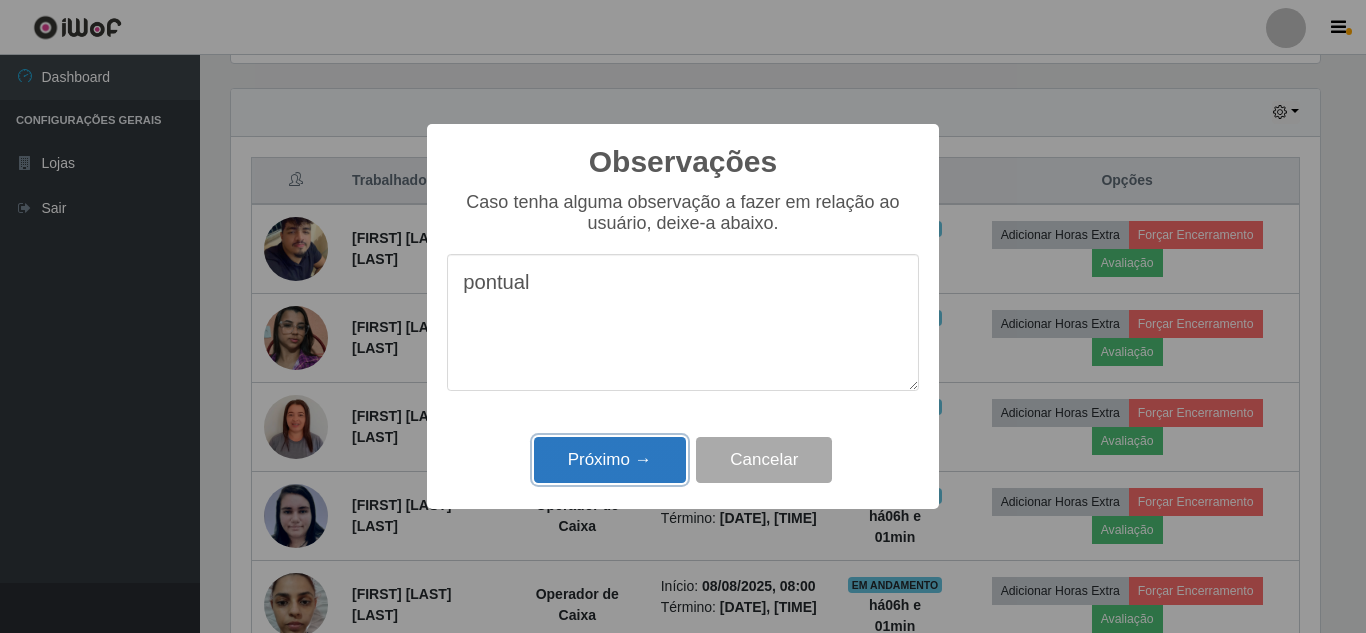 click on "Próximo →" at bounding box center (610, 460) 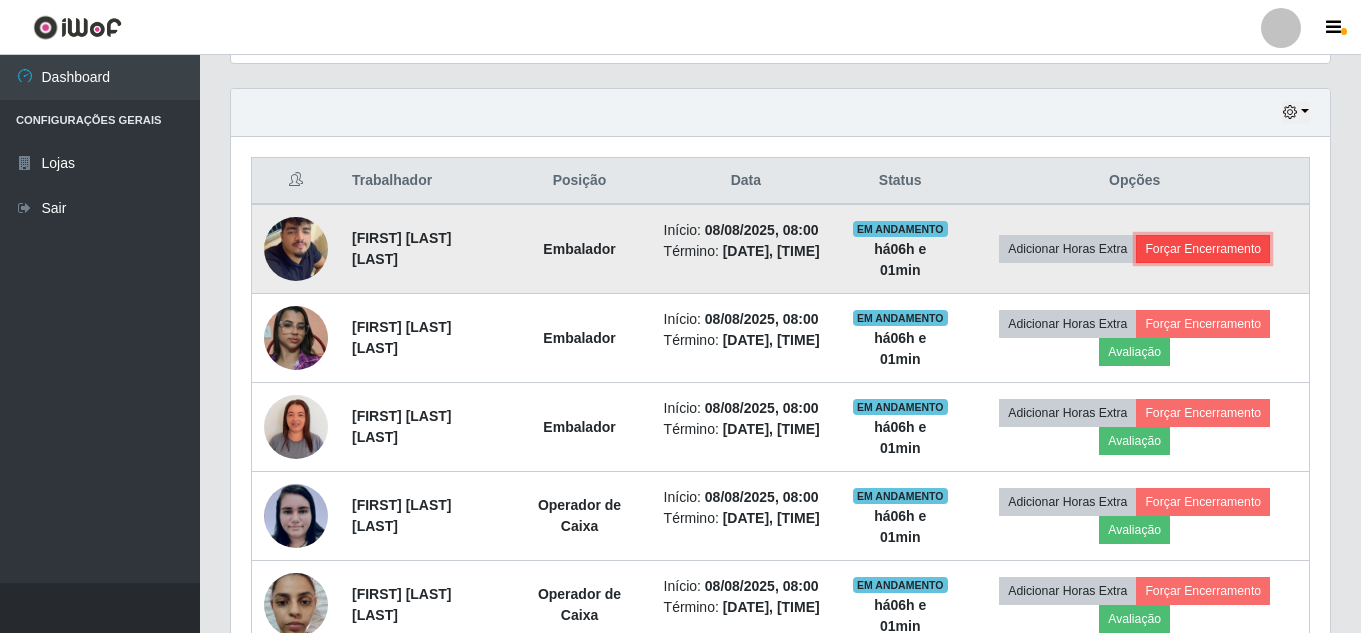 click on "Forçar Encerramento" at bounding box center [1203, 249] 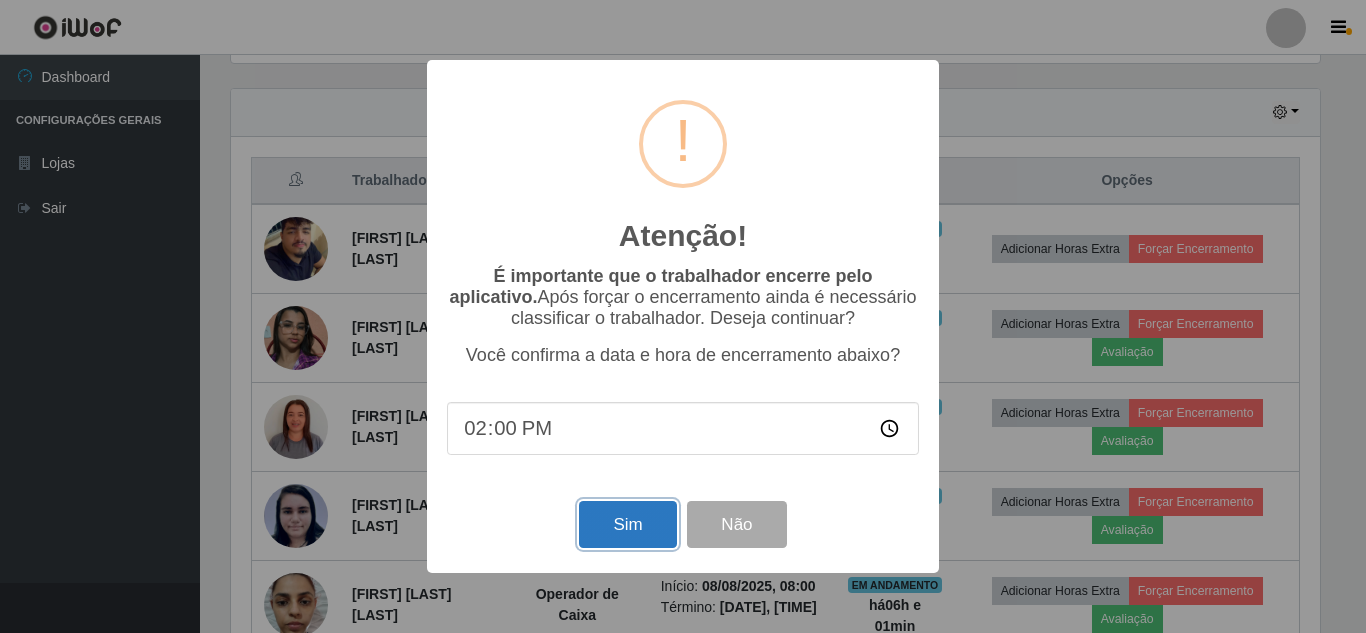 click on "Sim" at bounding box center [627, 524] 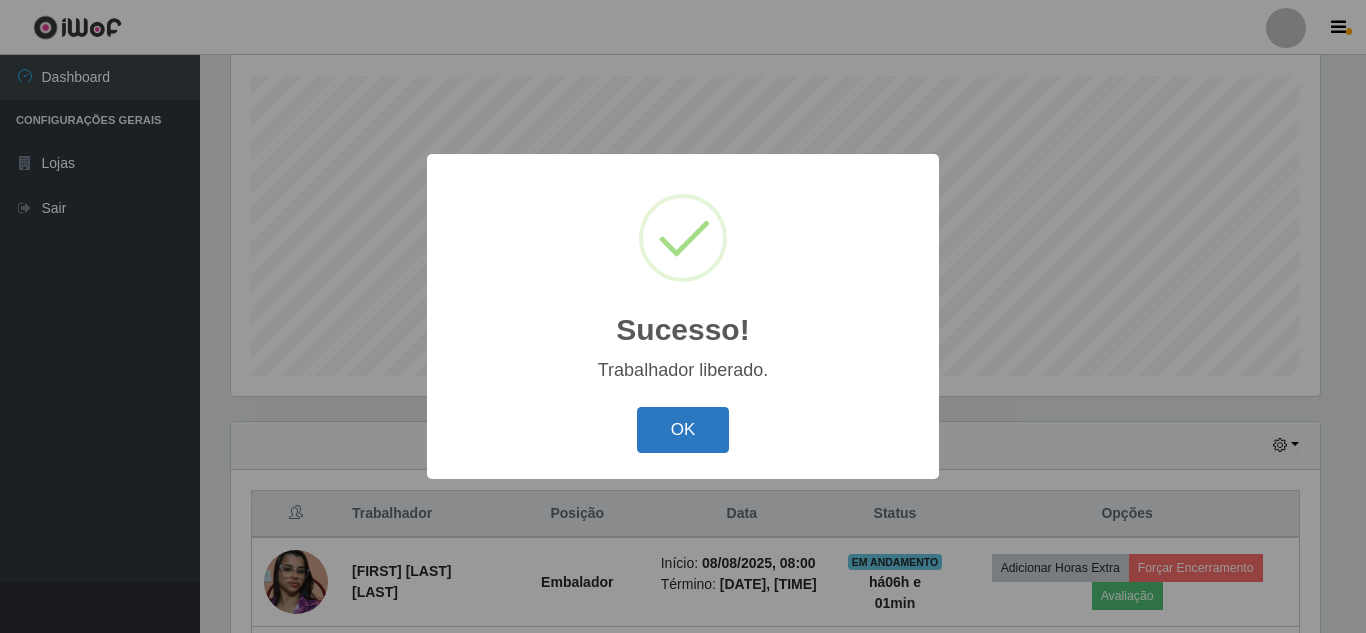 click on "OK" at bounding box center (683, 430) 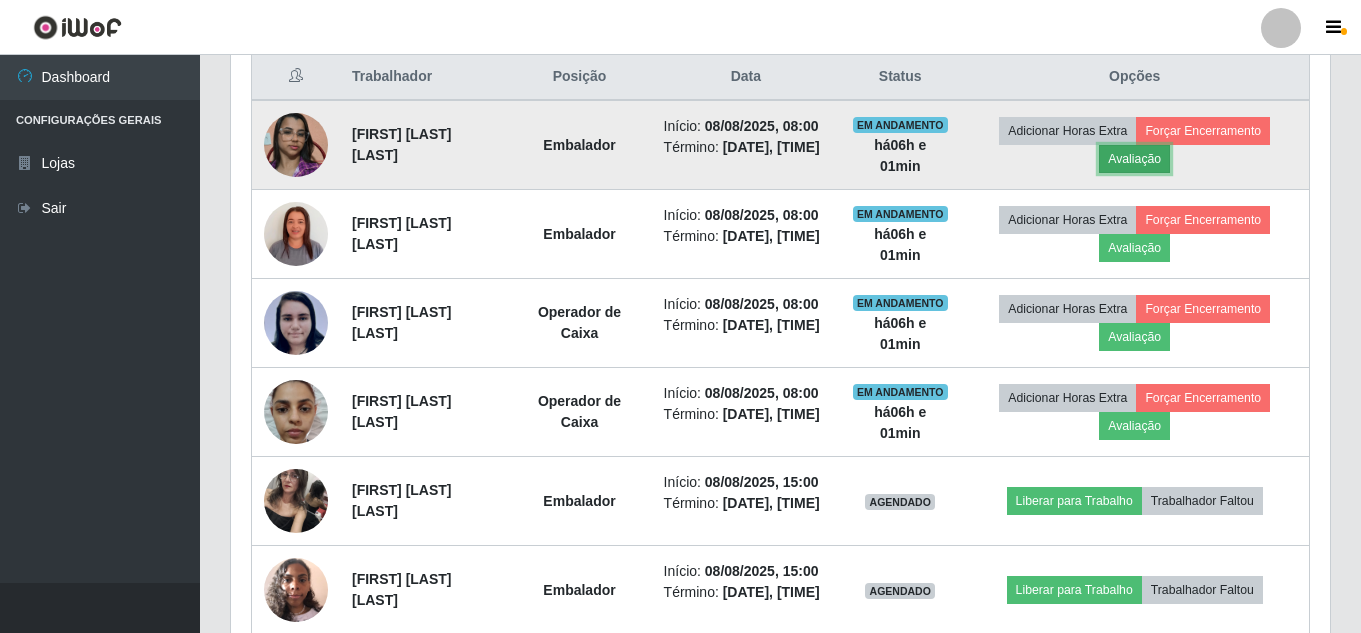 click on "Avaliação" at bounding box center [1134, 159] 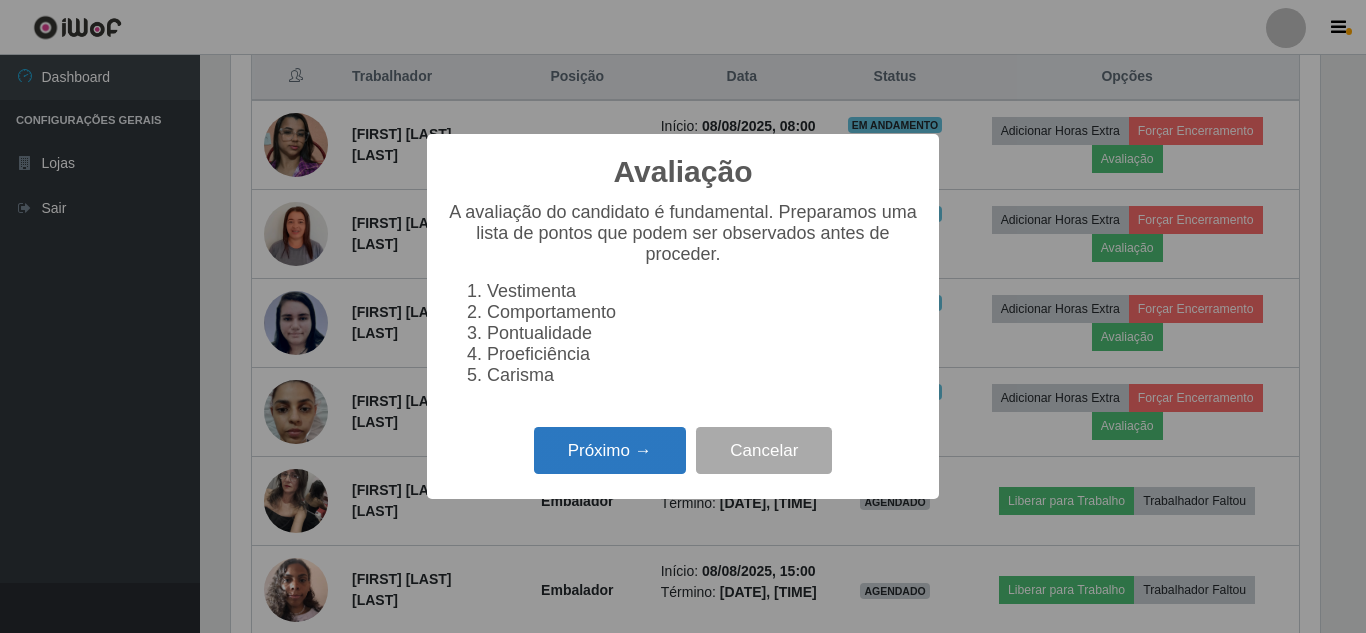 click on "Próximo →" at bounding box center (610, 450) 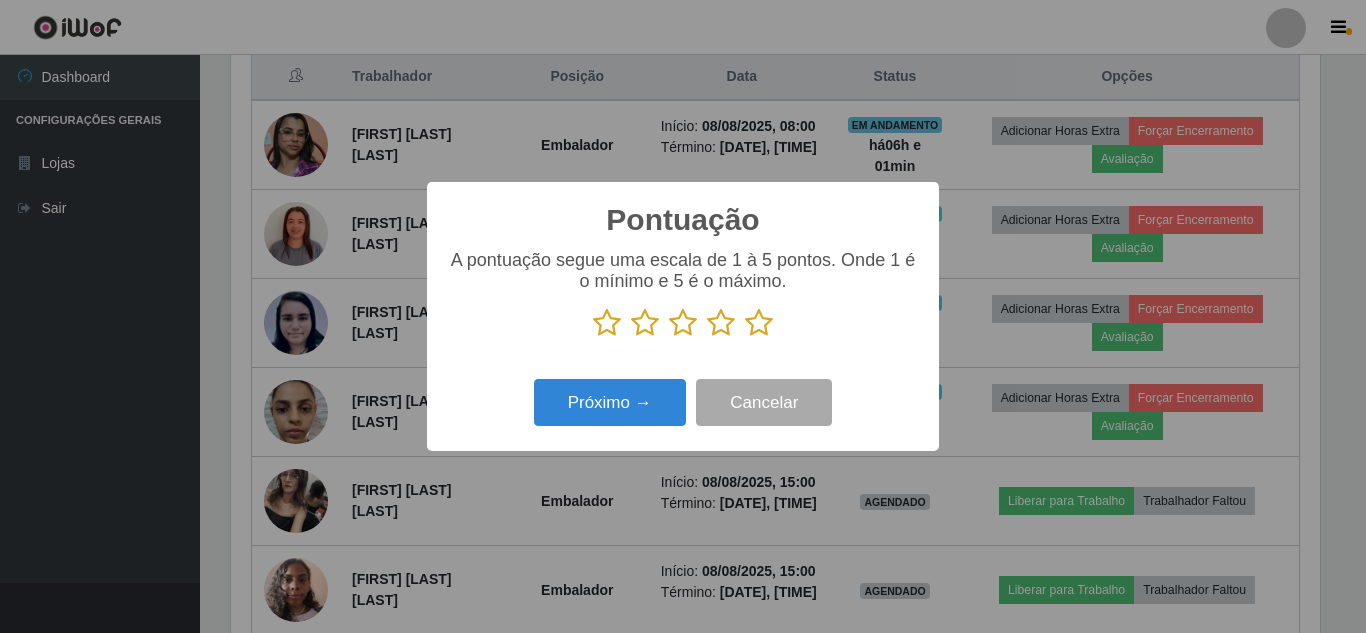 click at bounding box center [759, 323] 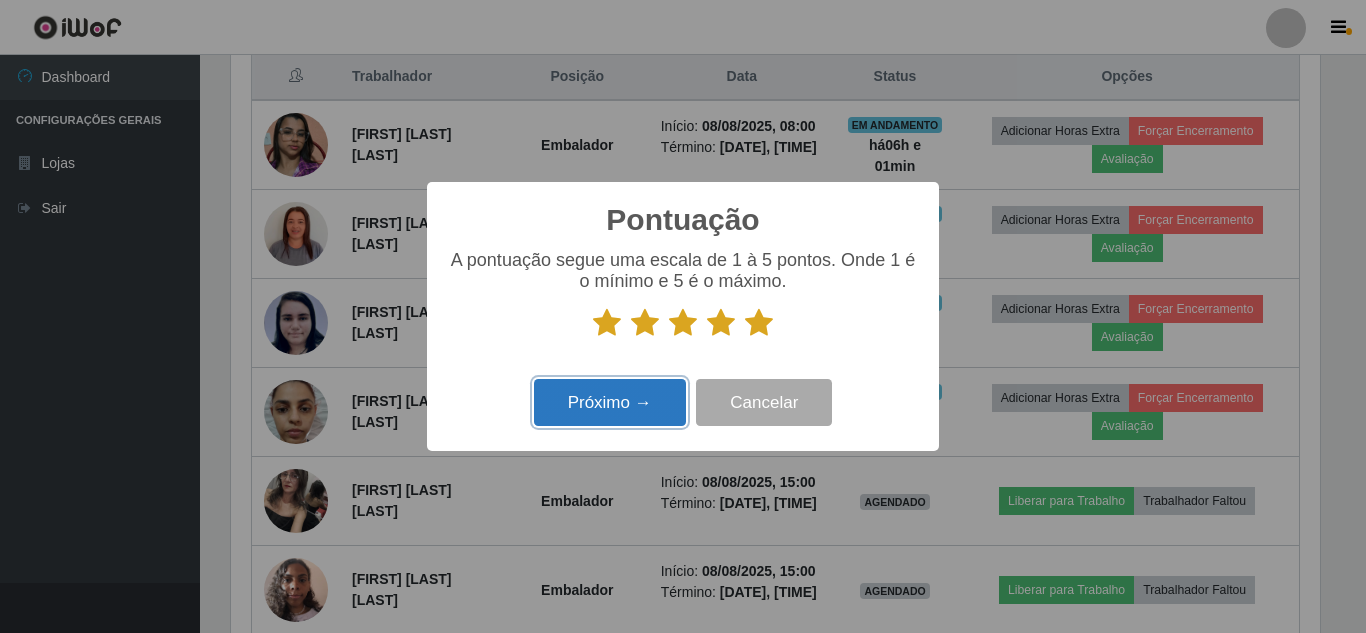 click on "Próximo →" at bounding box center [610, 402] 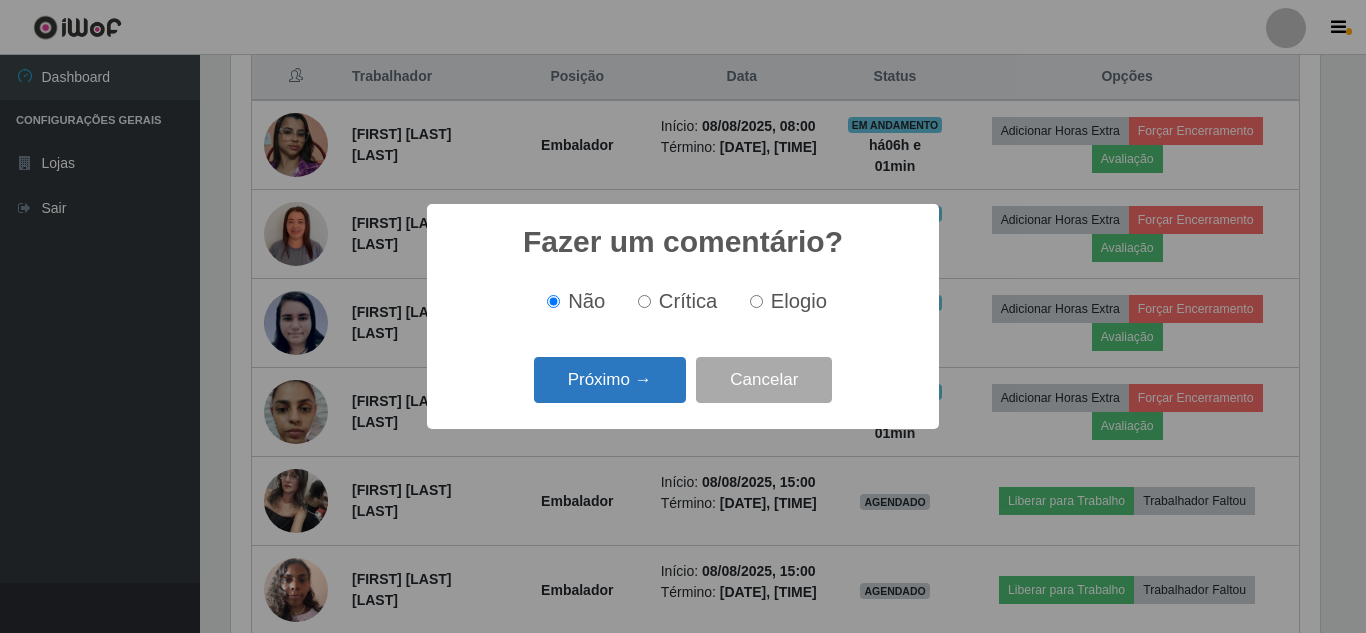 click on "Próximo →" at bounding box center (610, 380) 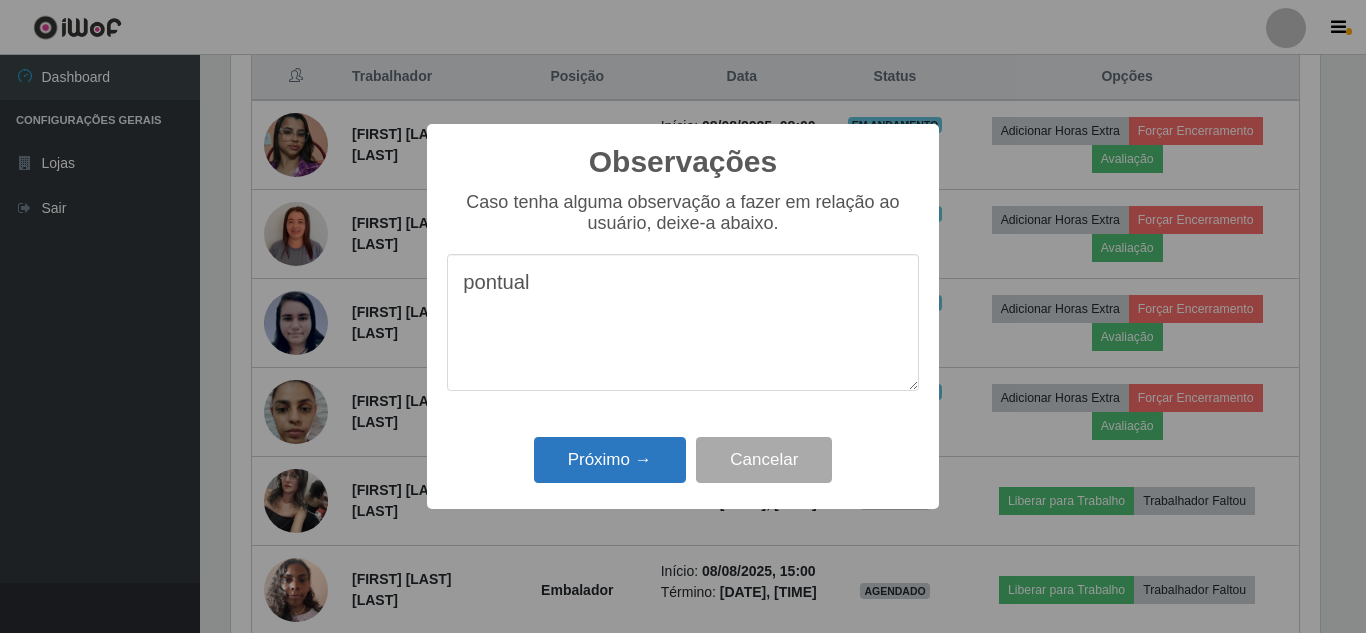 type on "pontual" 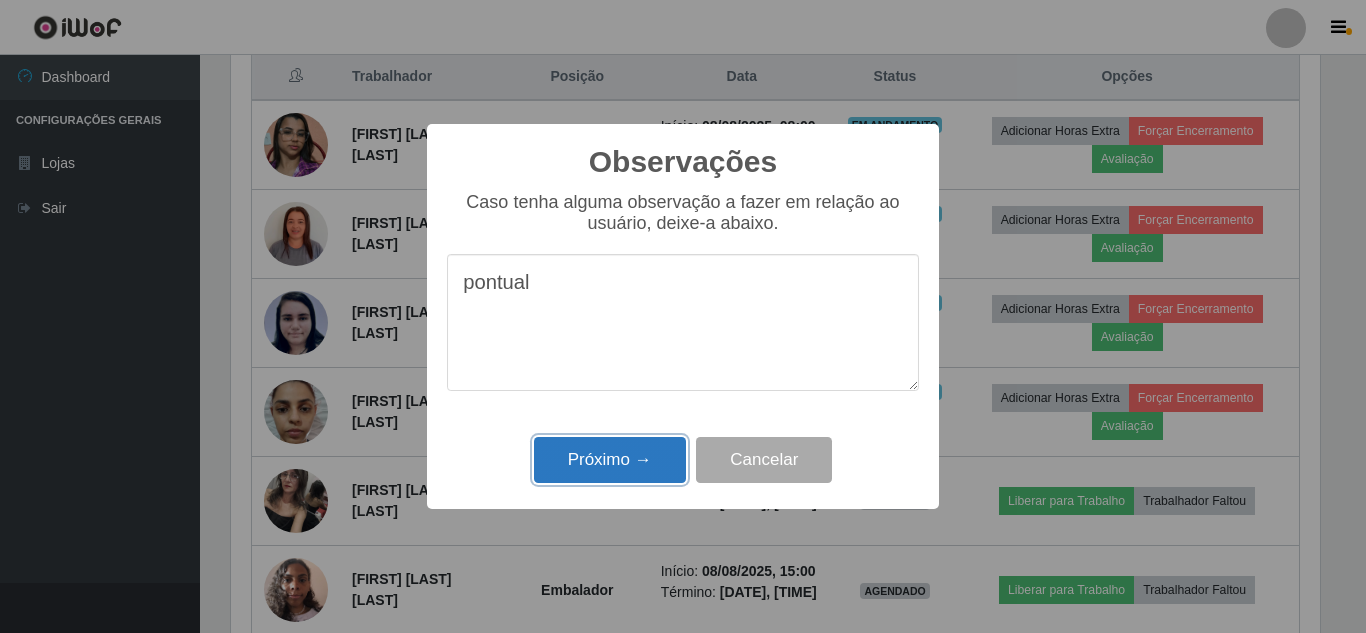 click on "Próximo →" at bounding box center [610, 460] 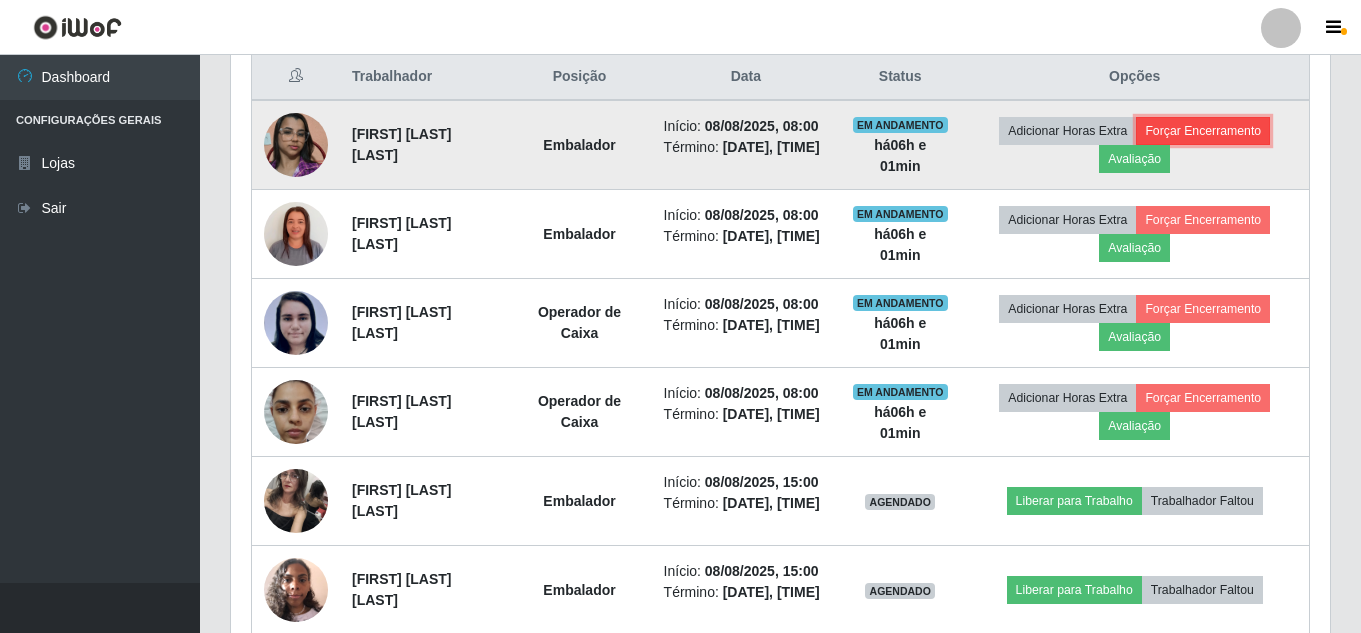 click on "Forçar Encerramento" at bounding box center (1203, 131) 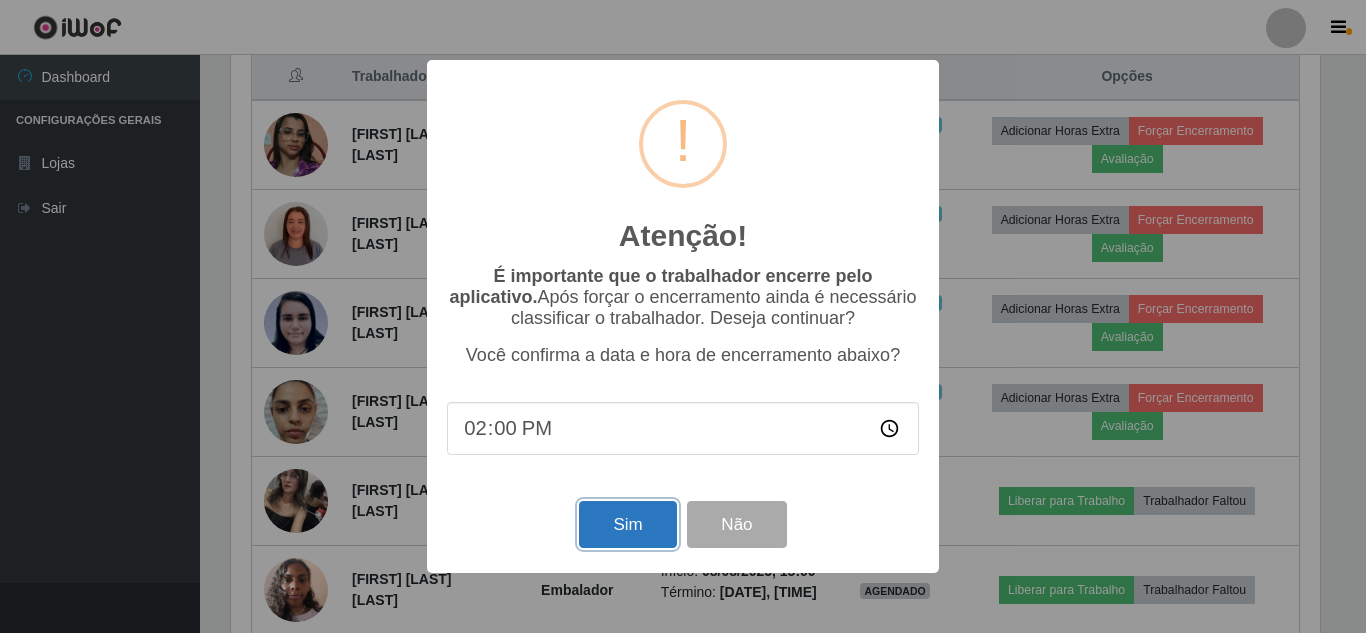 click on "Sim" at bounding box center (627, 524) 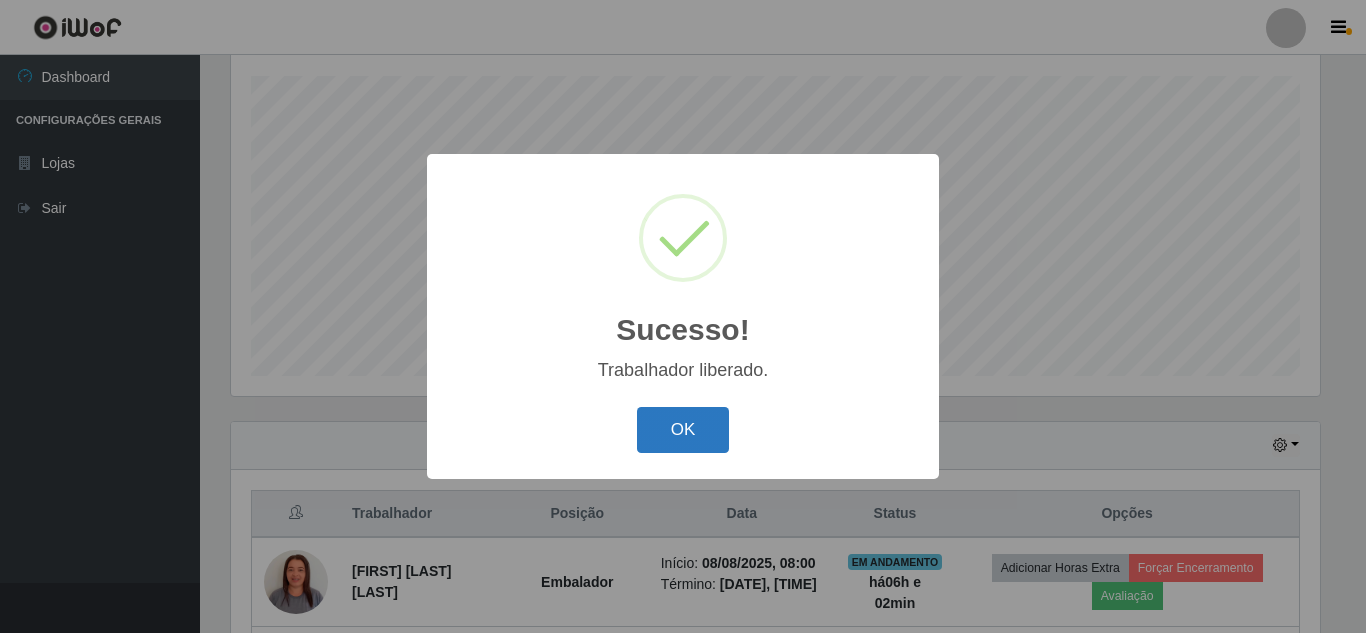 click on "OK" at bounding box center [683, 430] 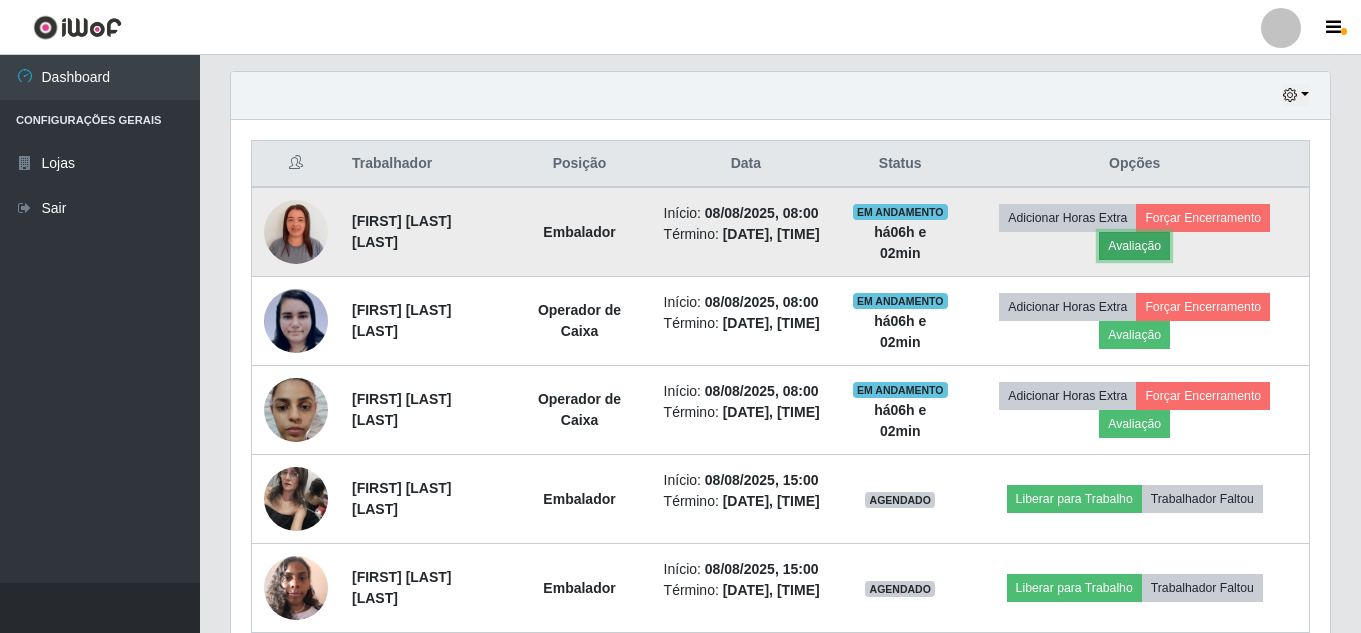 click on "Avaliação" at bounding box center [1134, 246] 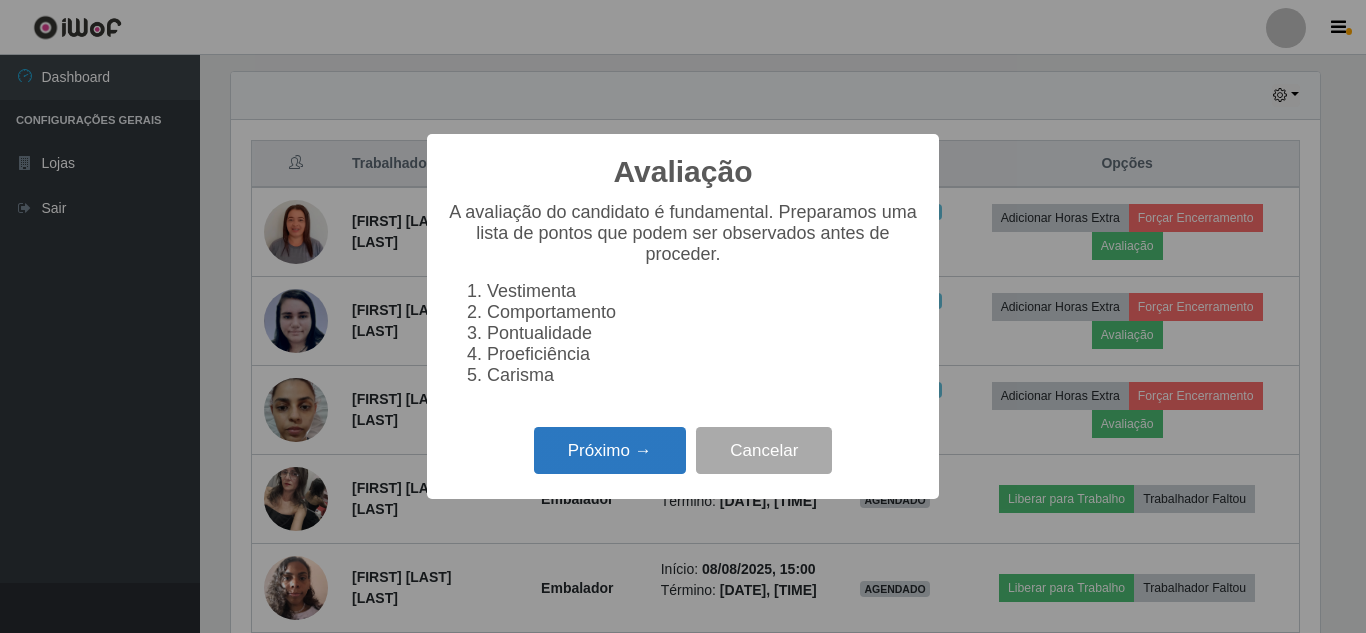 click on "Próximo →" at bounding box center (610, 450) 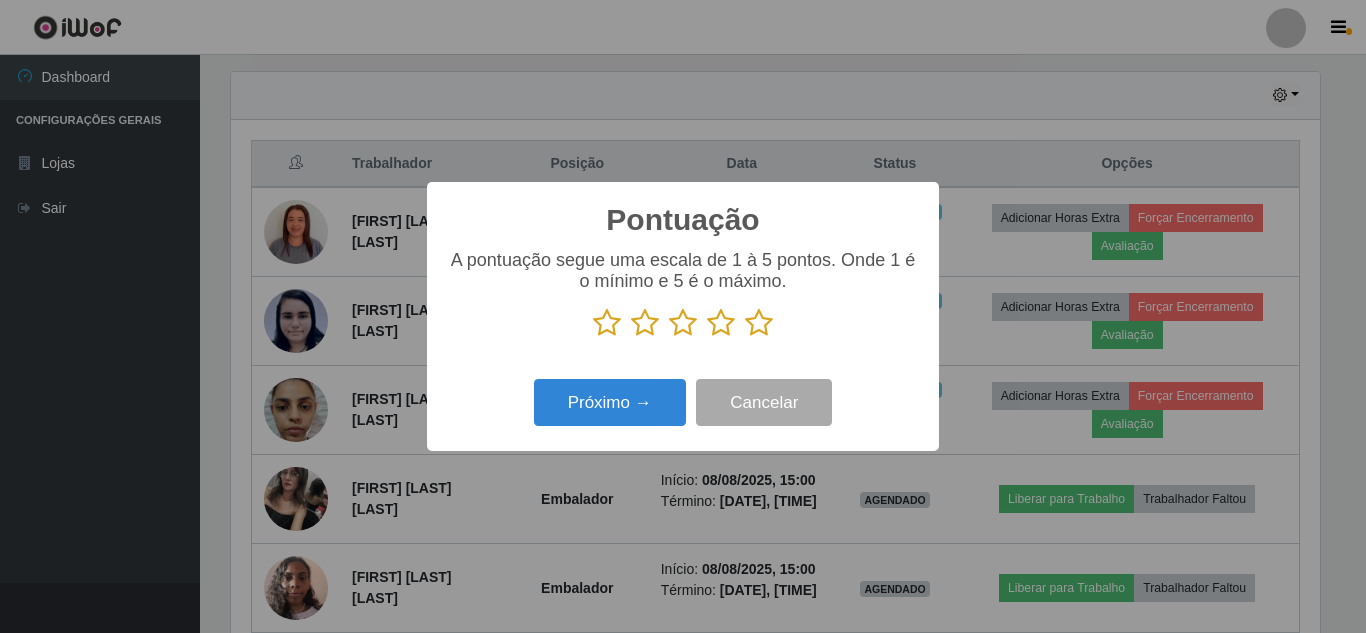 click at bounding box center [759, 323] 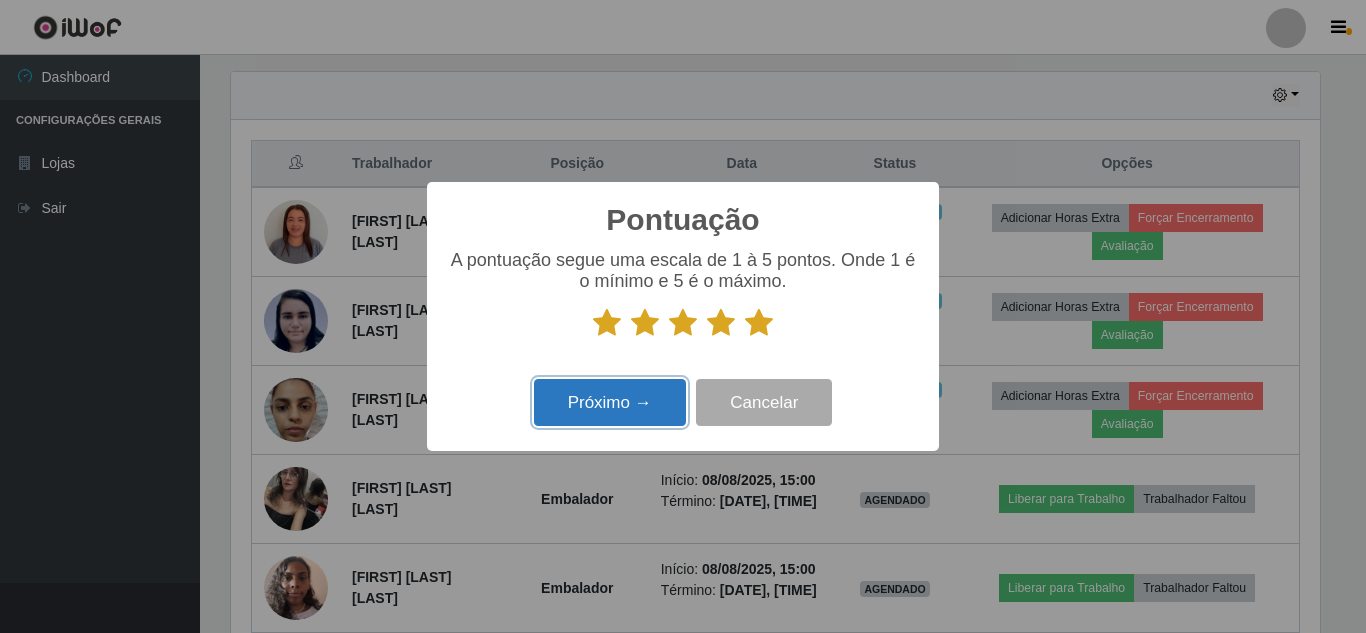 click on "Próximo →" at bounding box center (610, 402) 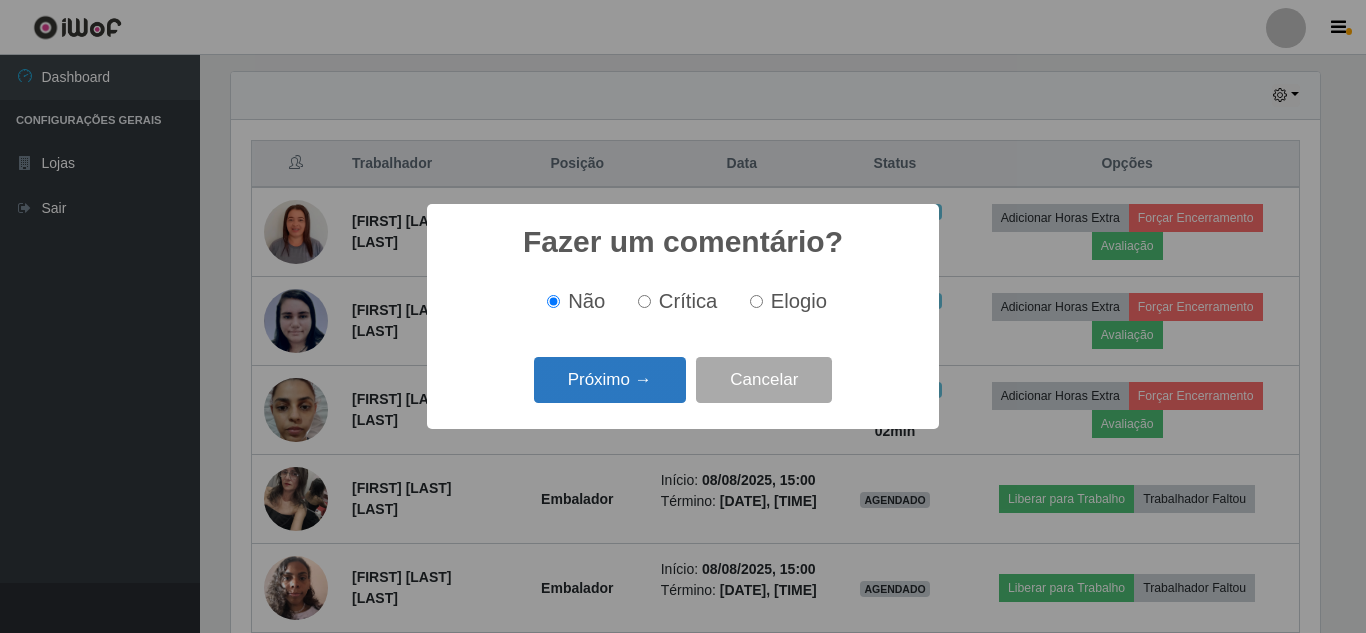 click on "Próximo →" at bounding box center [610, 380] 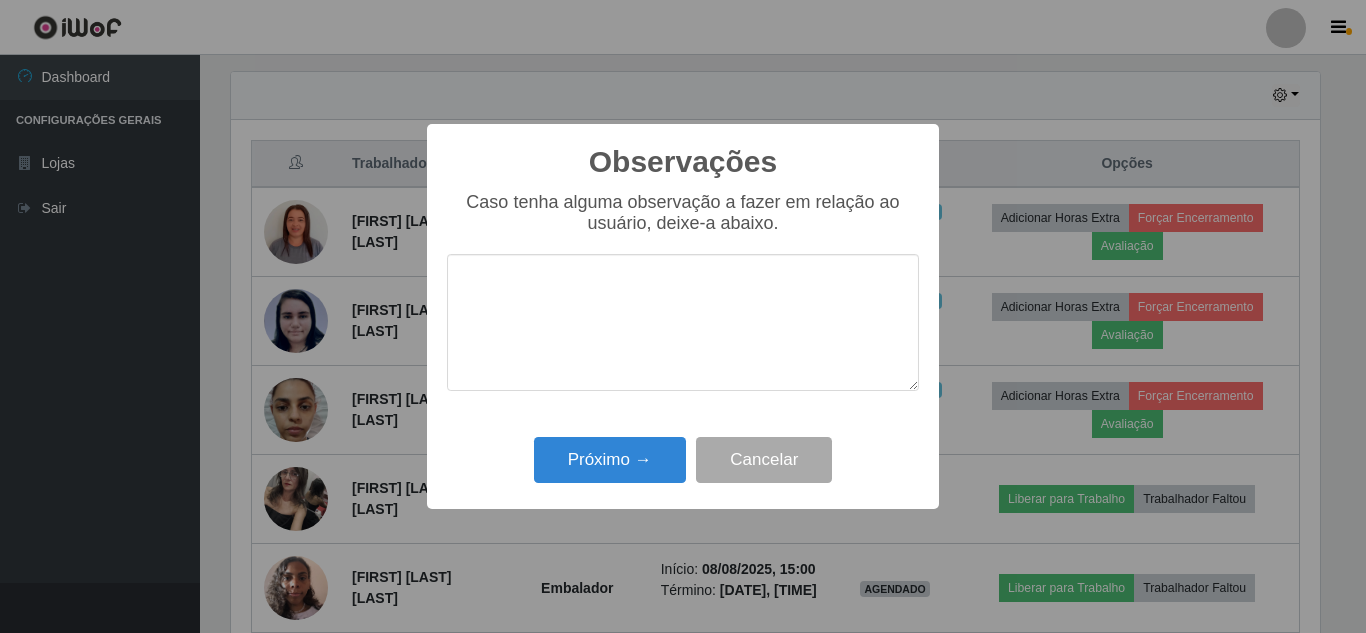 click at bounding box center [683, 322] 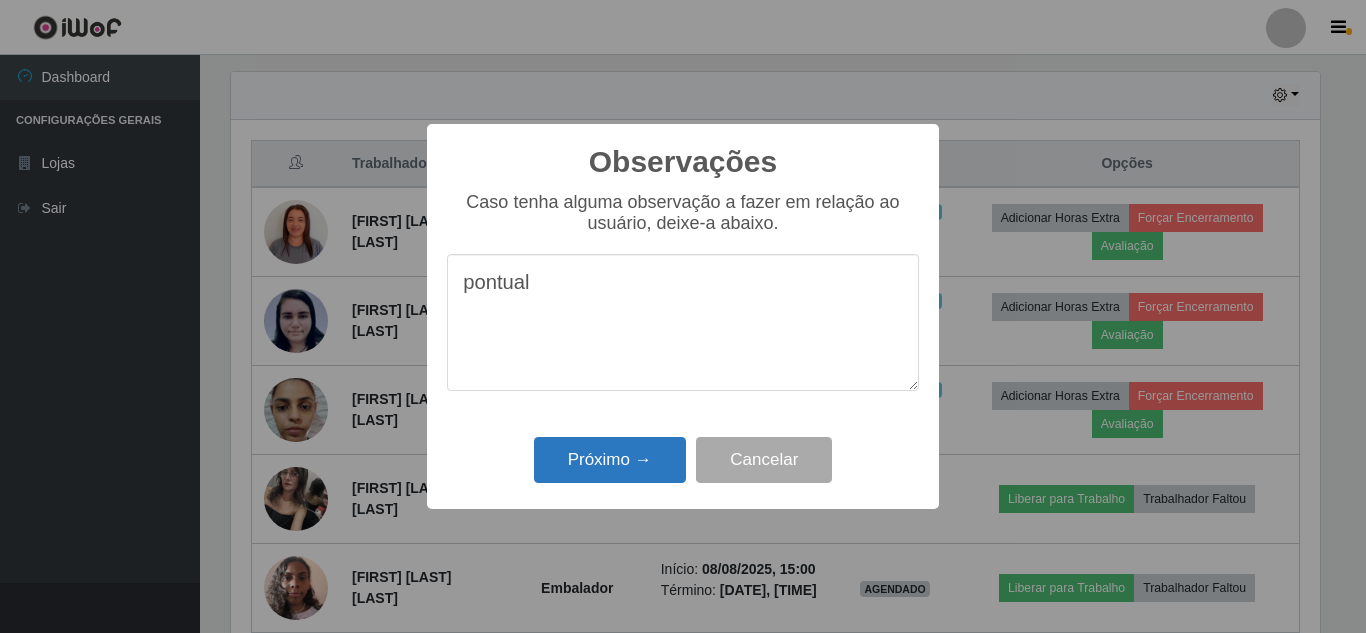 type on "pontual" 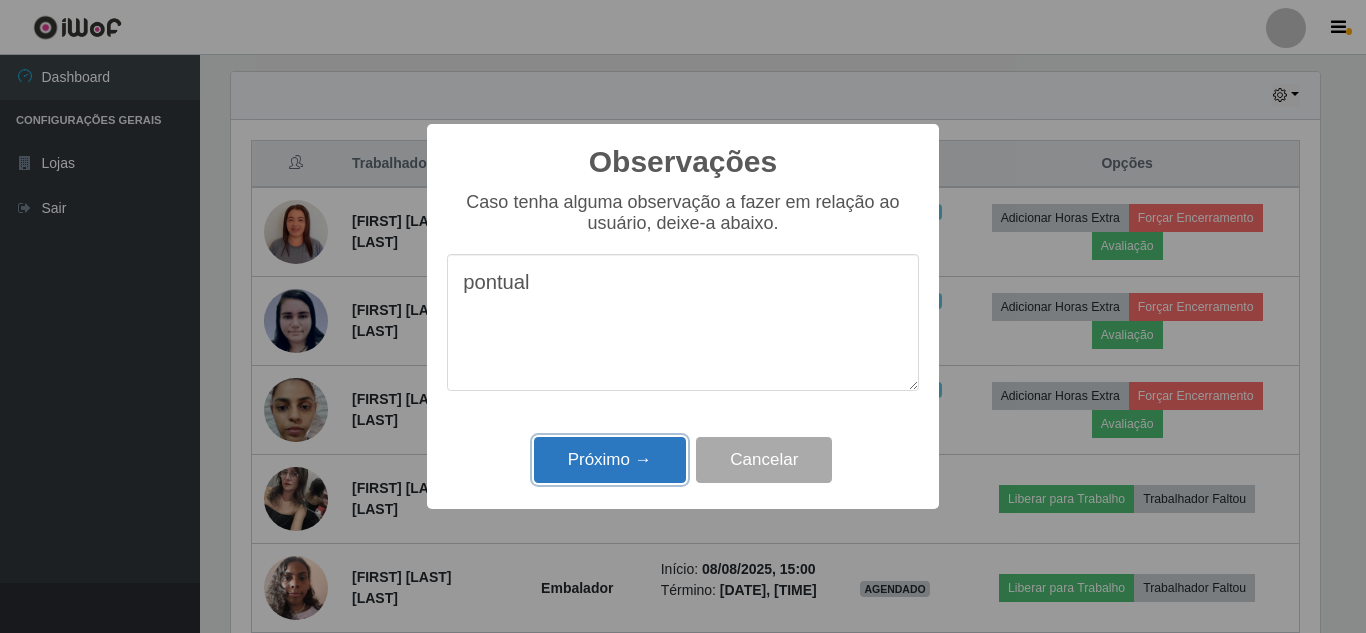 click on "Próximo →" at bounding box center (610, 460) 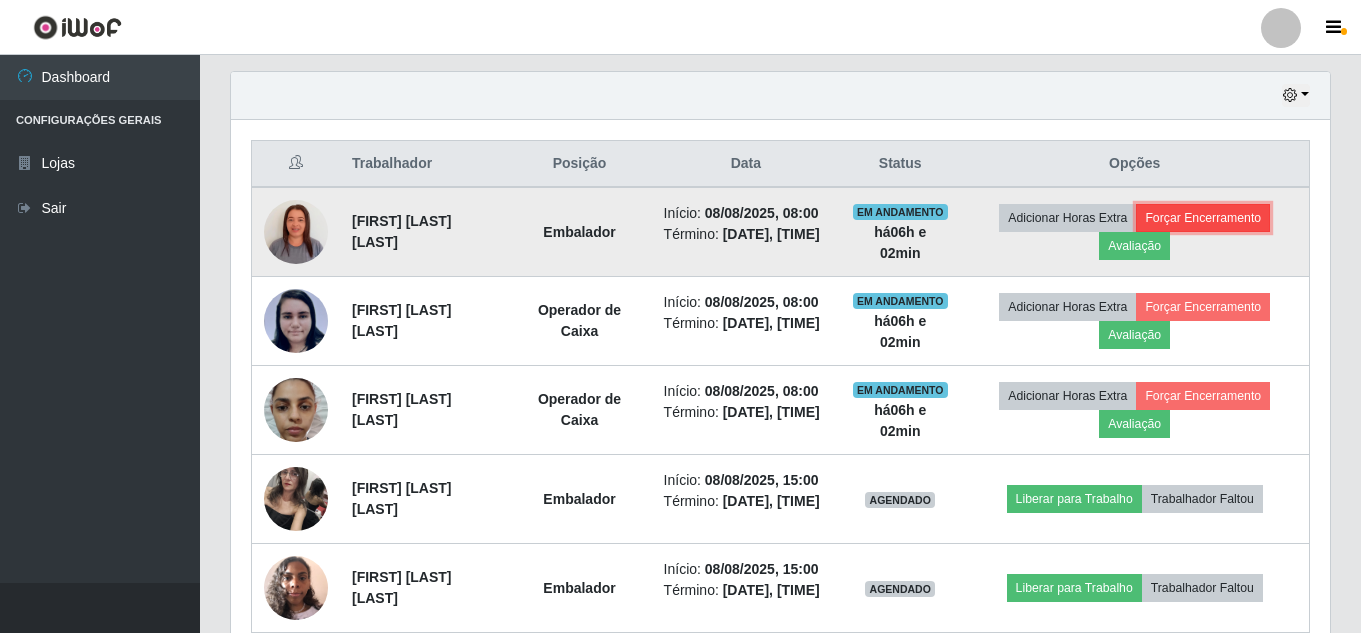 click on "Forçar Encerramento" at bounding box center [1203, 218] 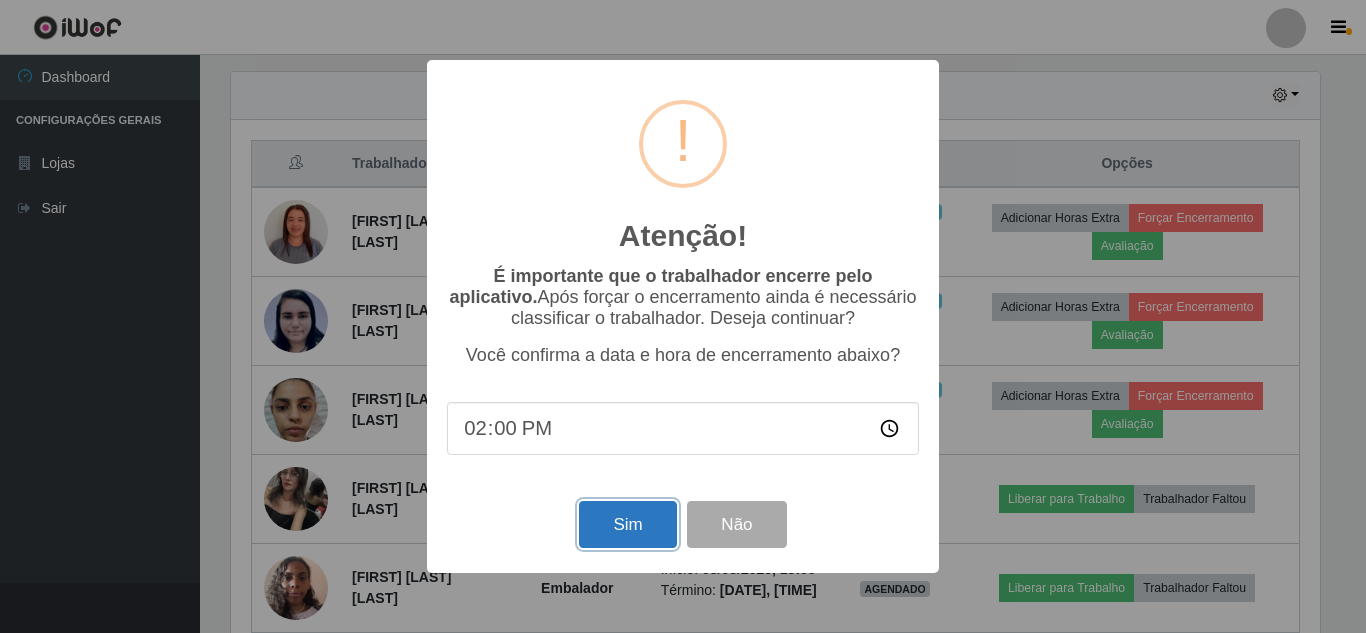 click on "Sim" at bounding box center [627, 524] 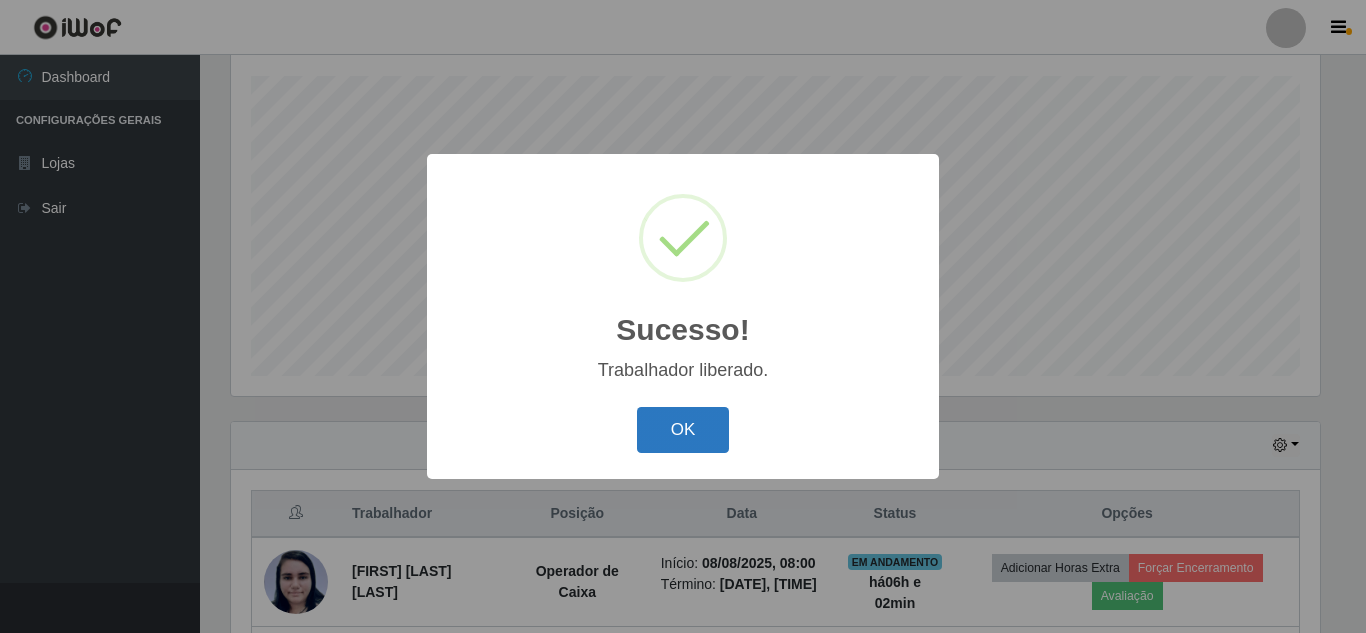 click on "OK" at bounding box center (683, 430) 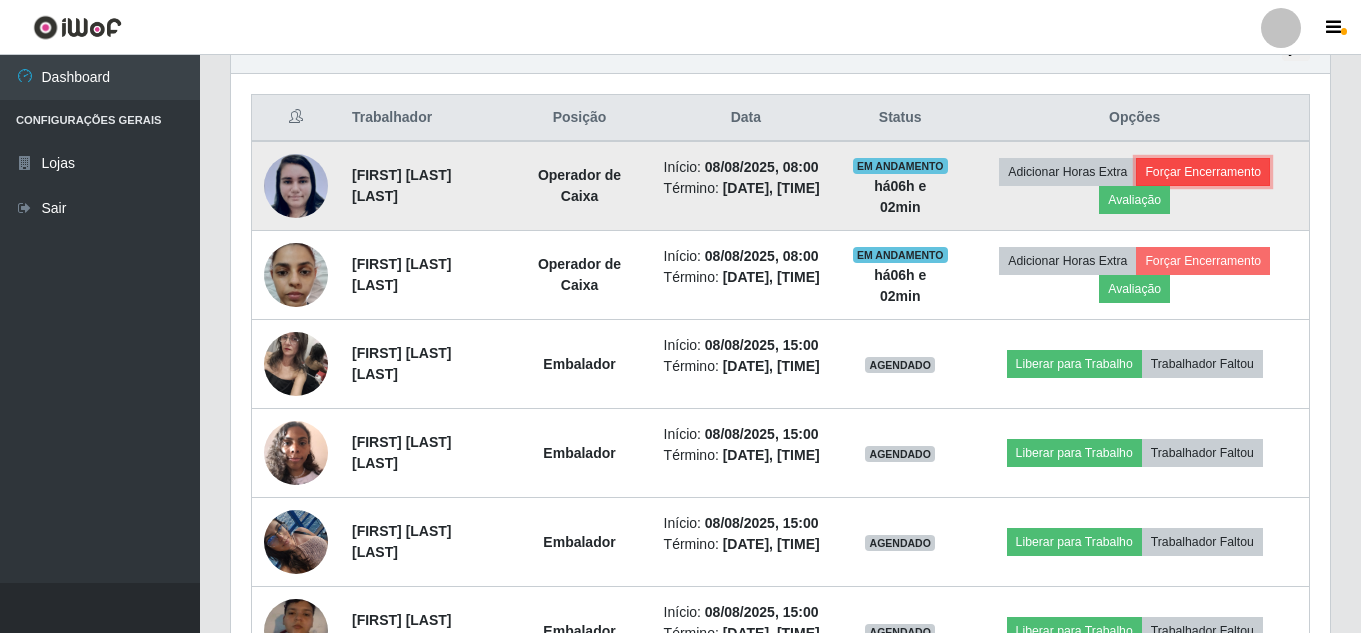 click on "Forçar Encerramento" at bounding box center [1203, 172] 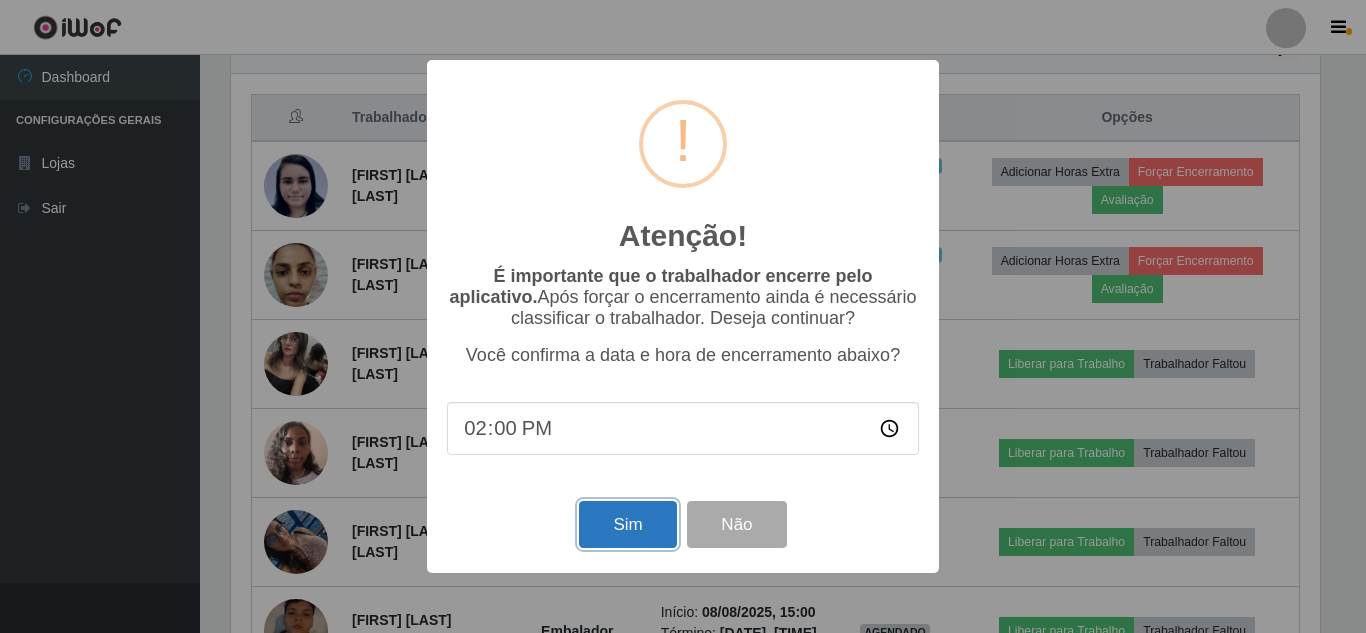 click on "Sim" at bounding box center [627, 524] 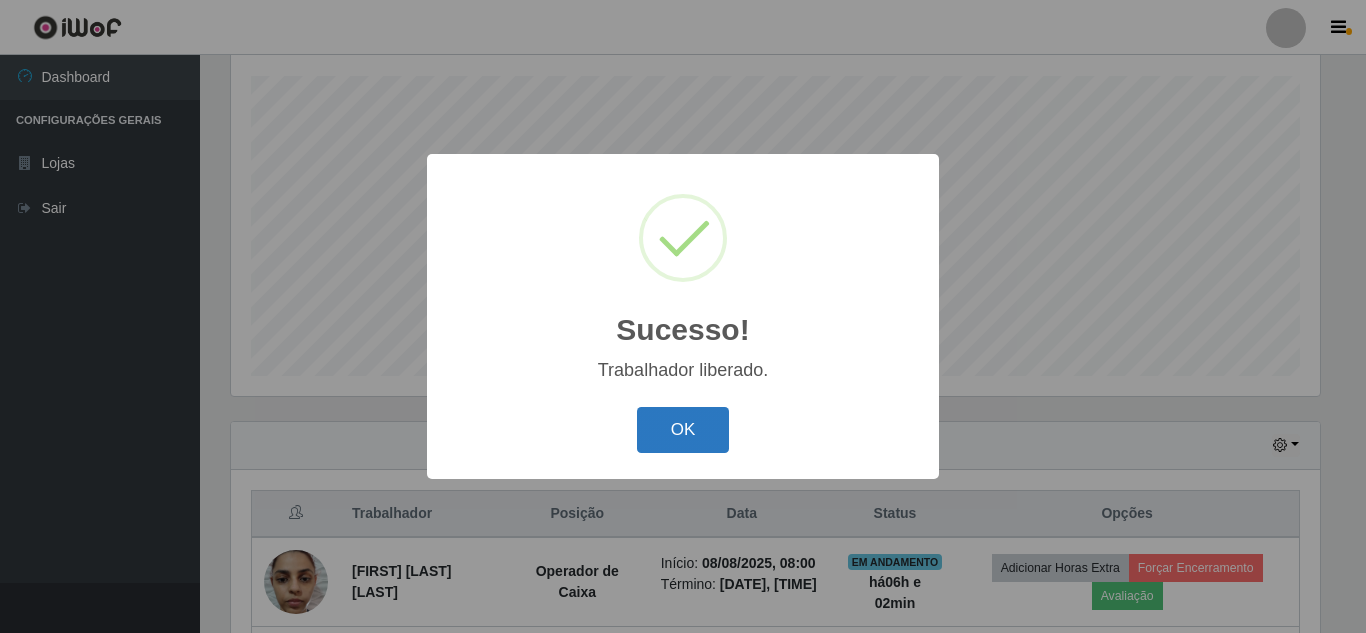 click on "OK" at bounding box center (683, 430) 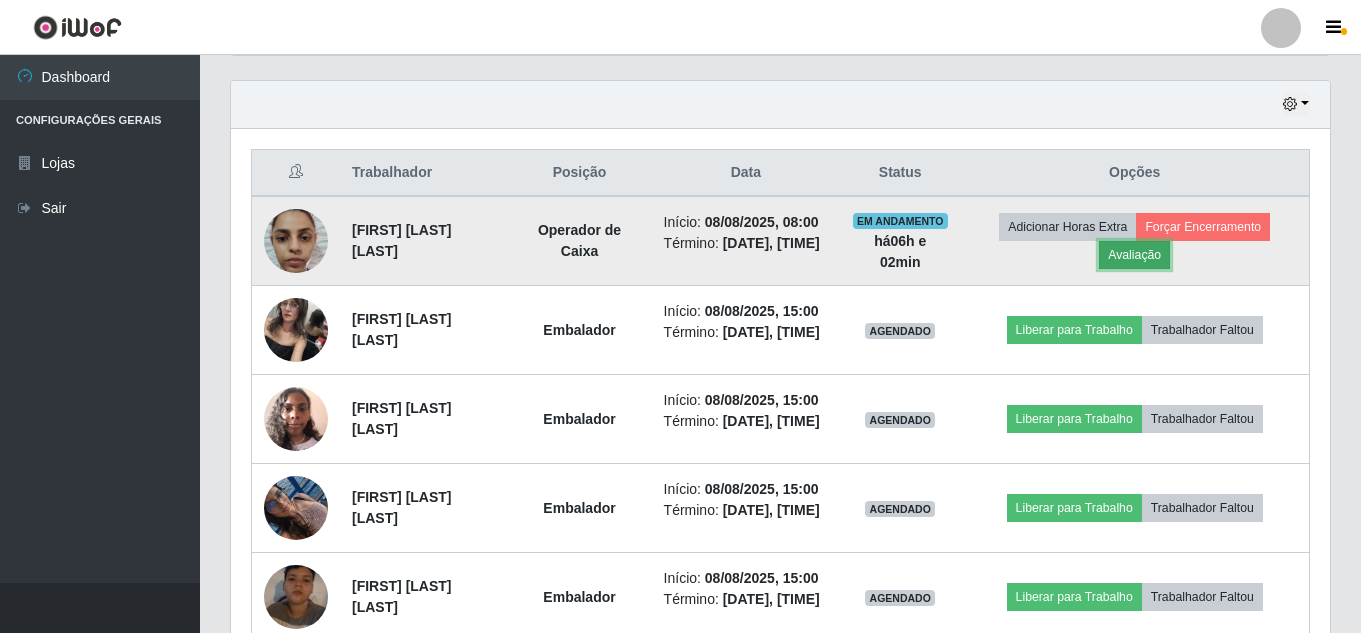 click on "Avaliação" at bounding box center [1134, 255] 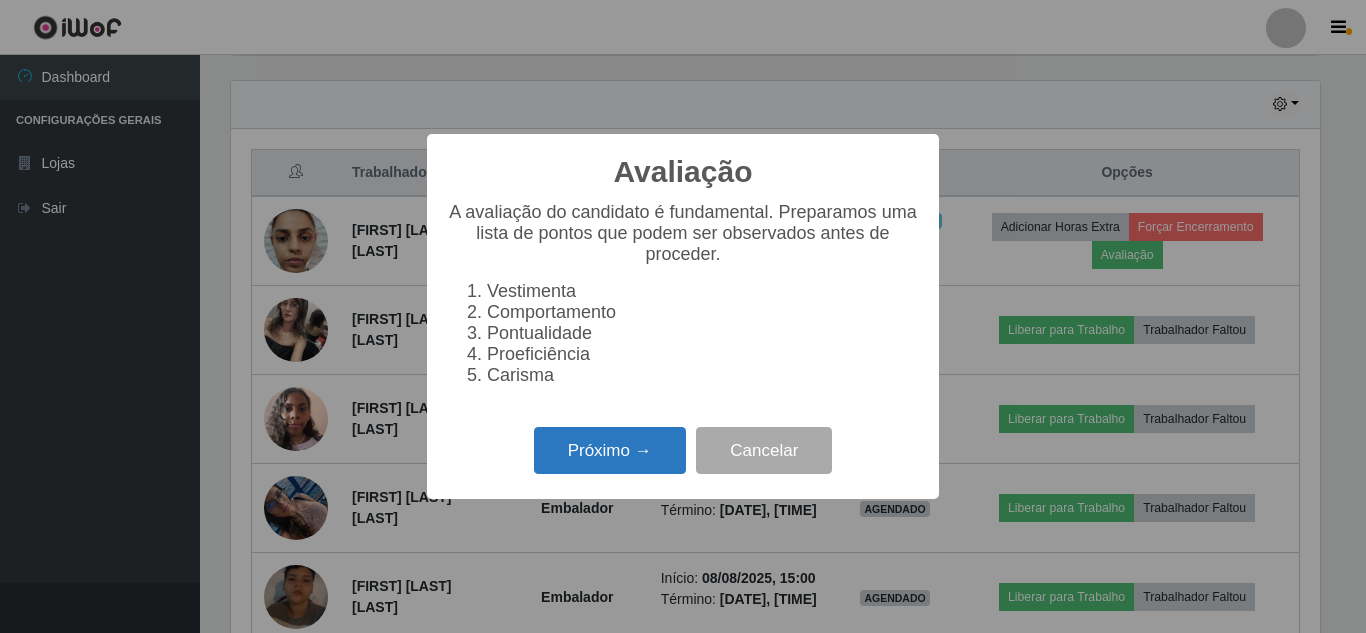 click on "Próximo →" at bounding box center [610, 450] 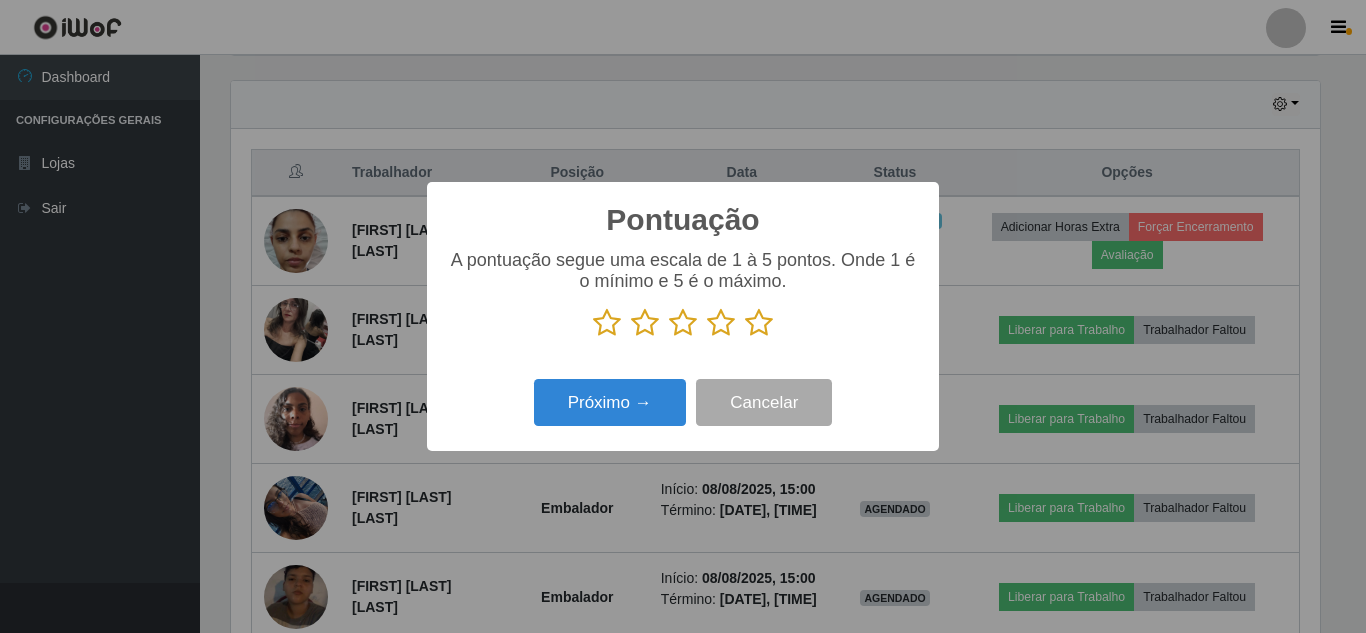 click at bounding box center [759, 323] 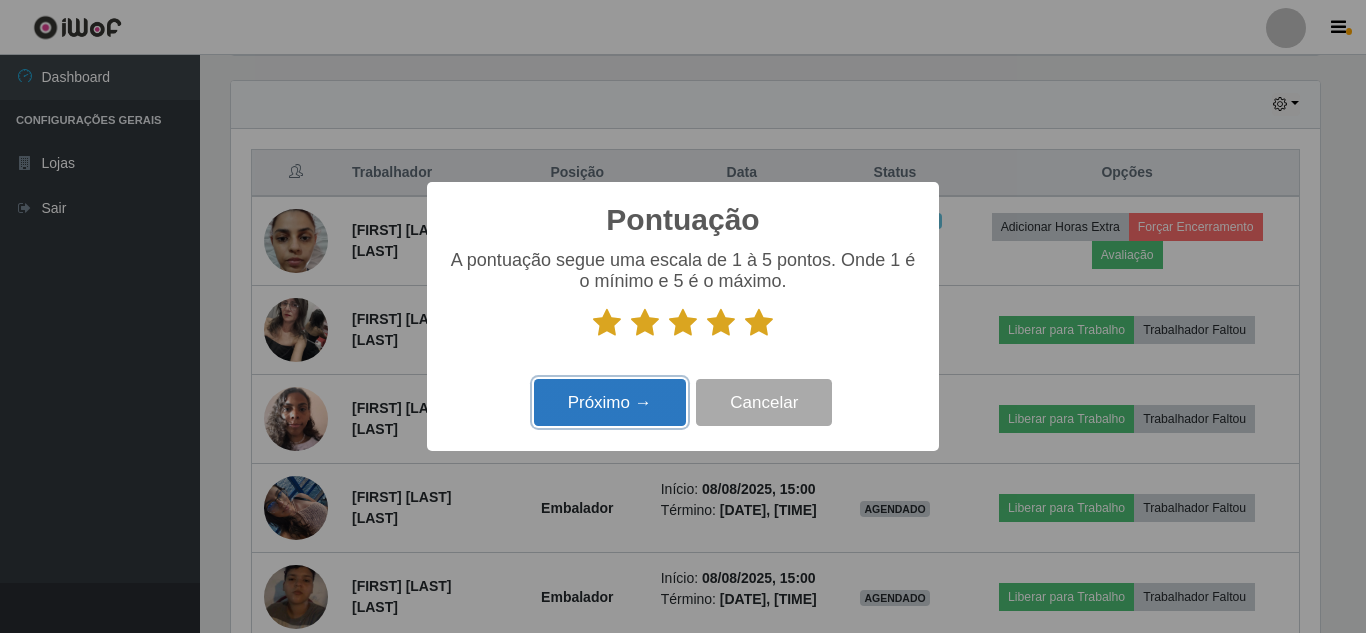click on "Próximo →" at bounding box center [610, 402] 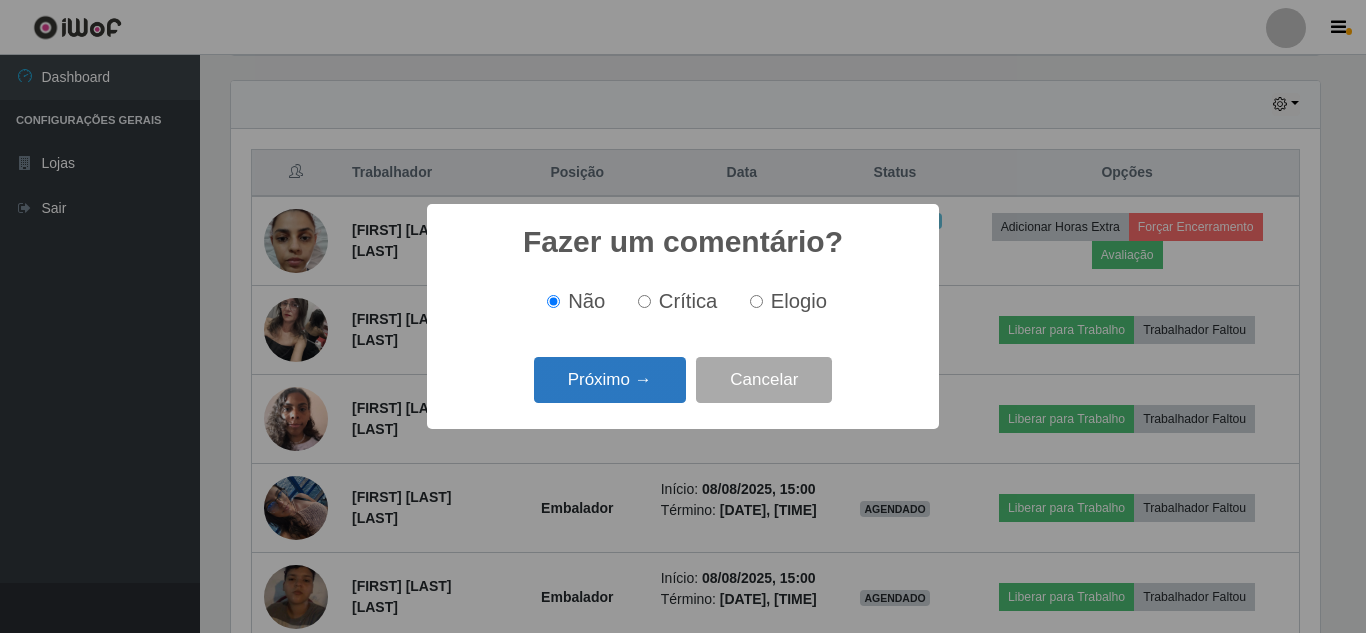 click on "Próximo →" at bounding box center [610, 380] 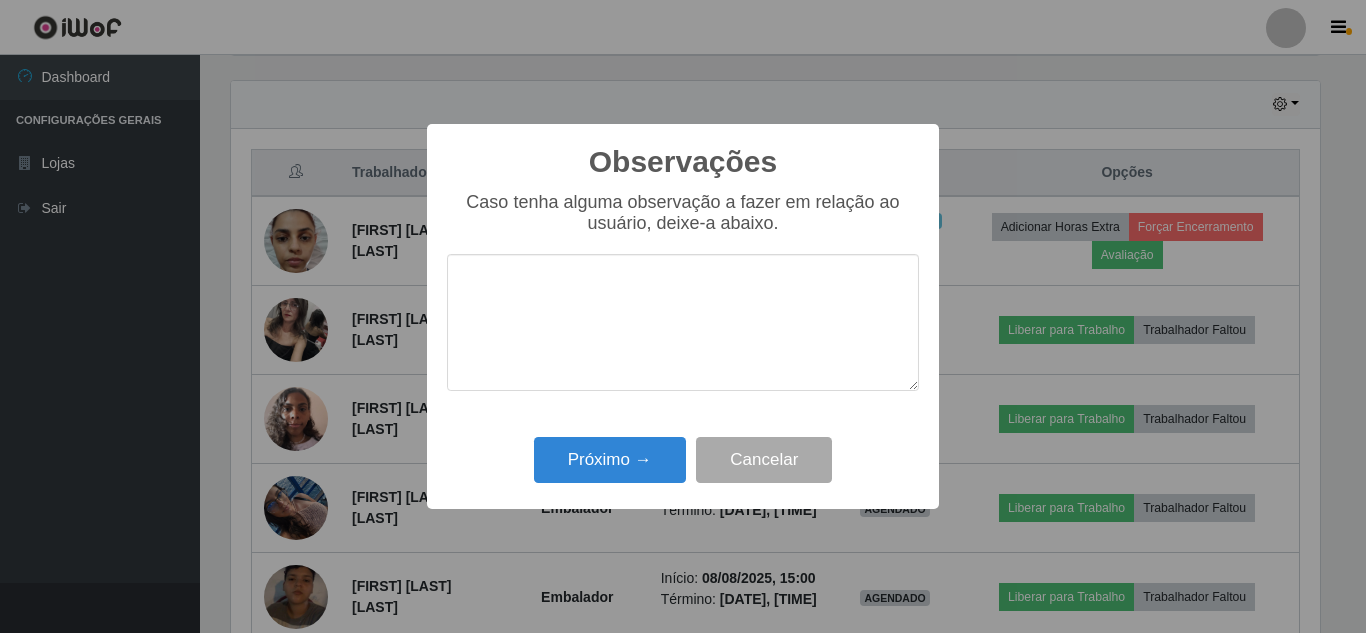 click at bounding box center (683, 322) 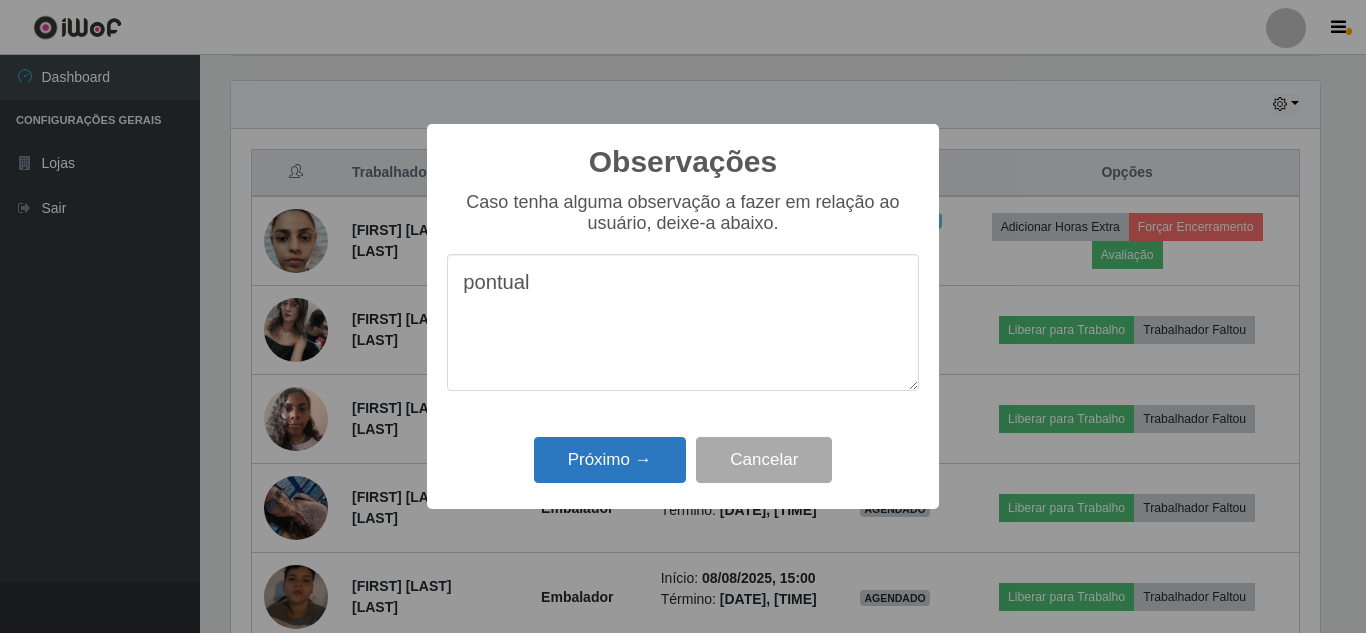 type on "pontual" 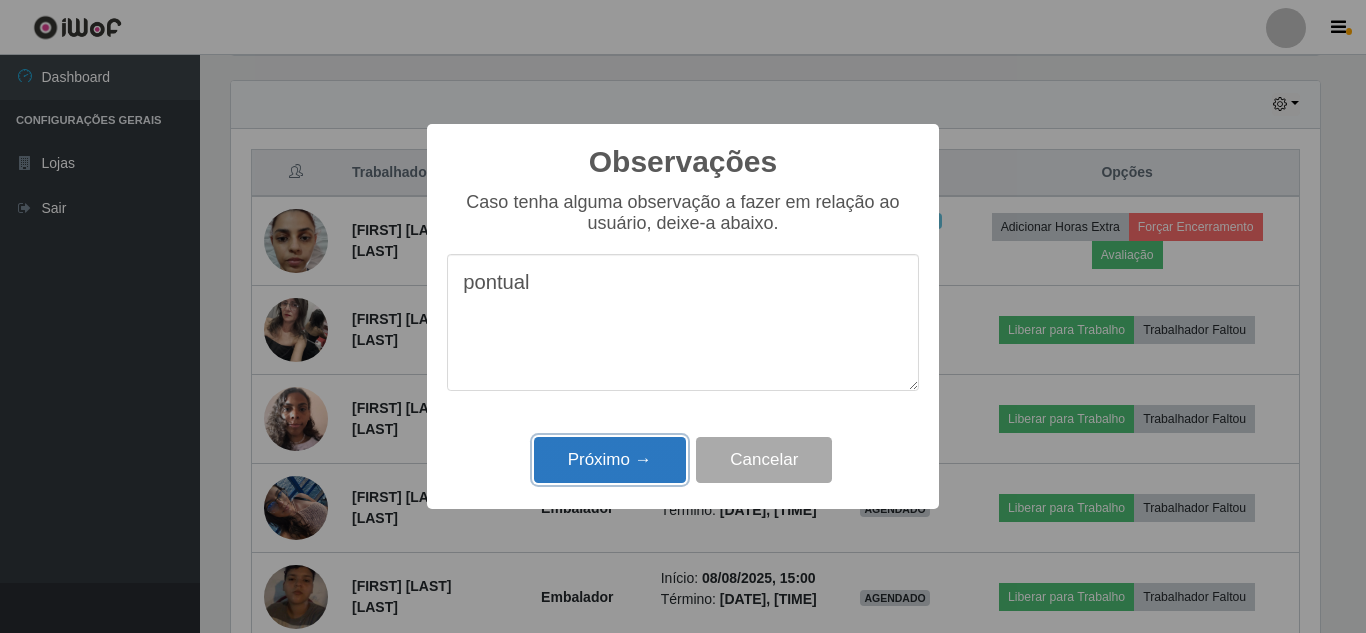 click on "Próximo →" at bounding box center [610, 460] 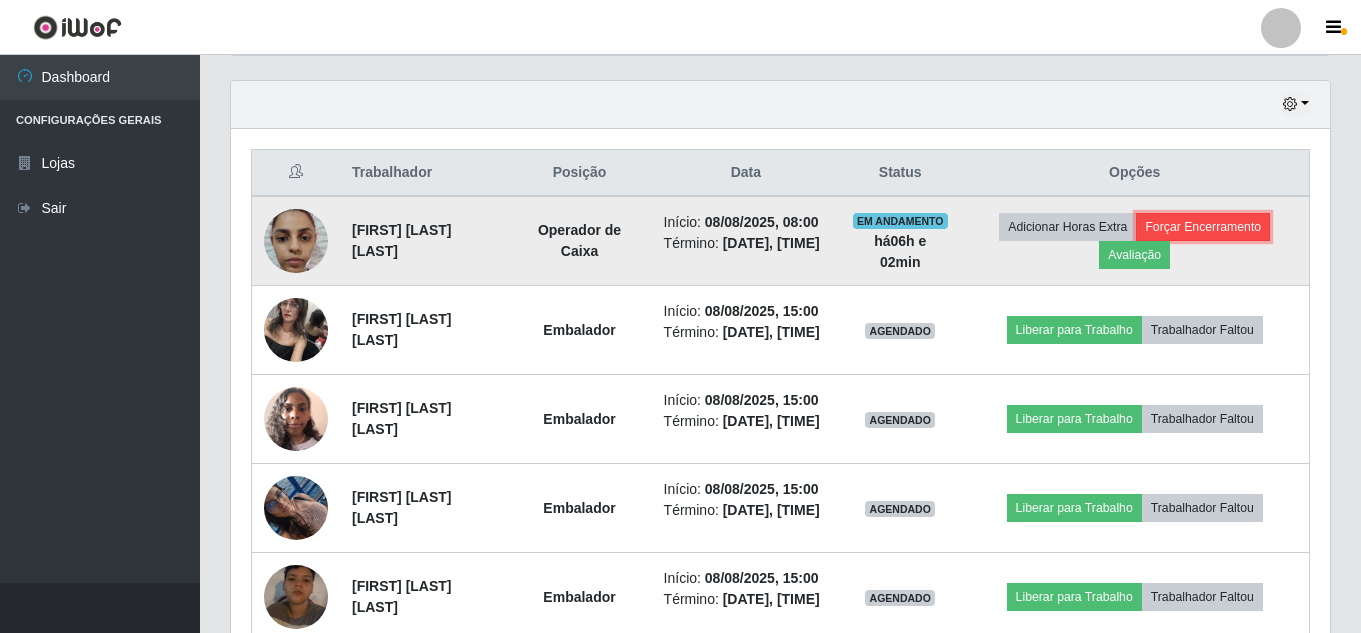 click on "Forçar Encerramento" at bounding box center [1203, 227] 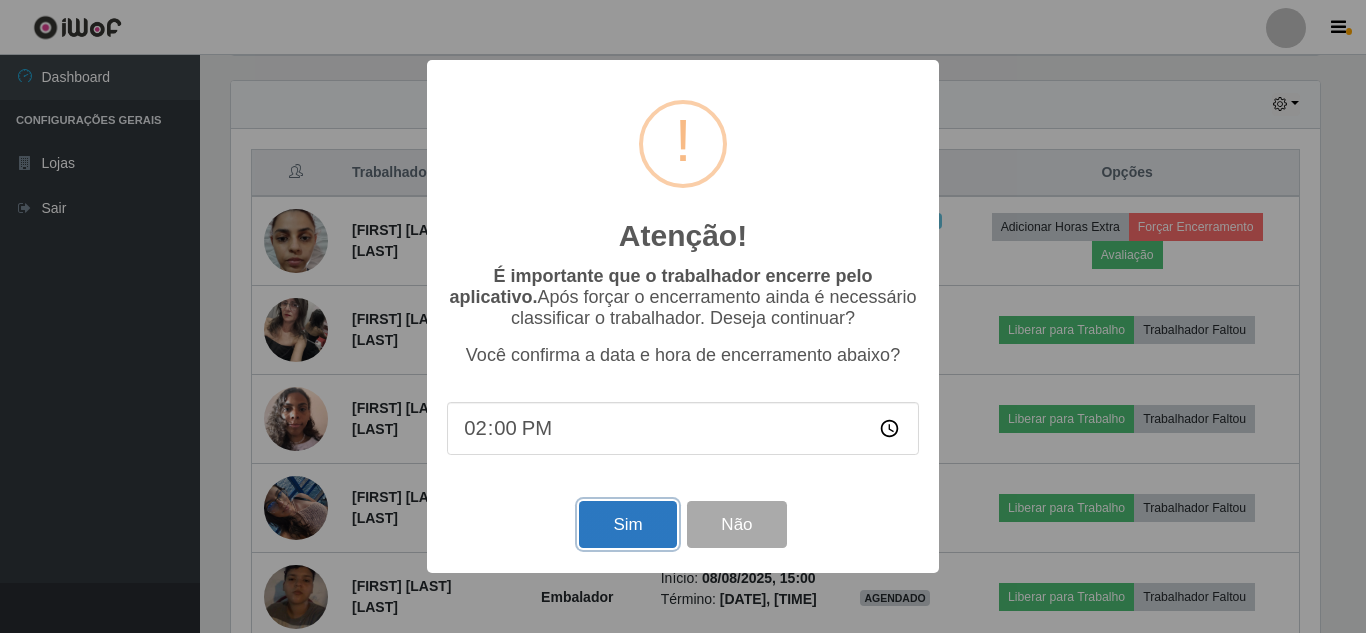click on "Sim" at bounding box center (627, 524) 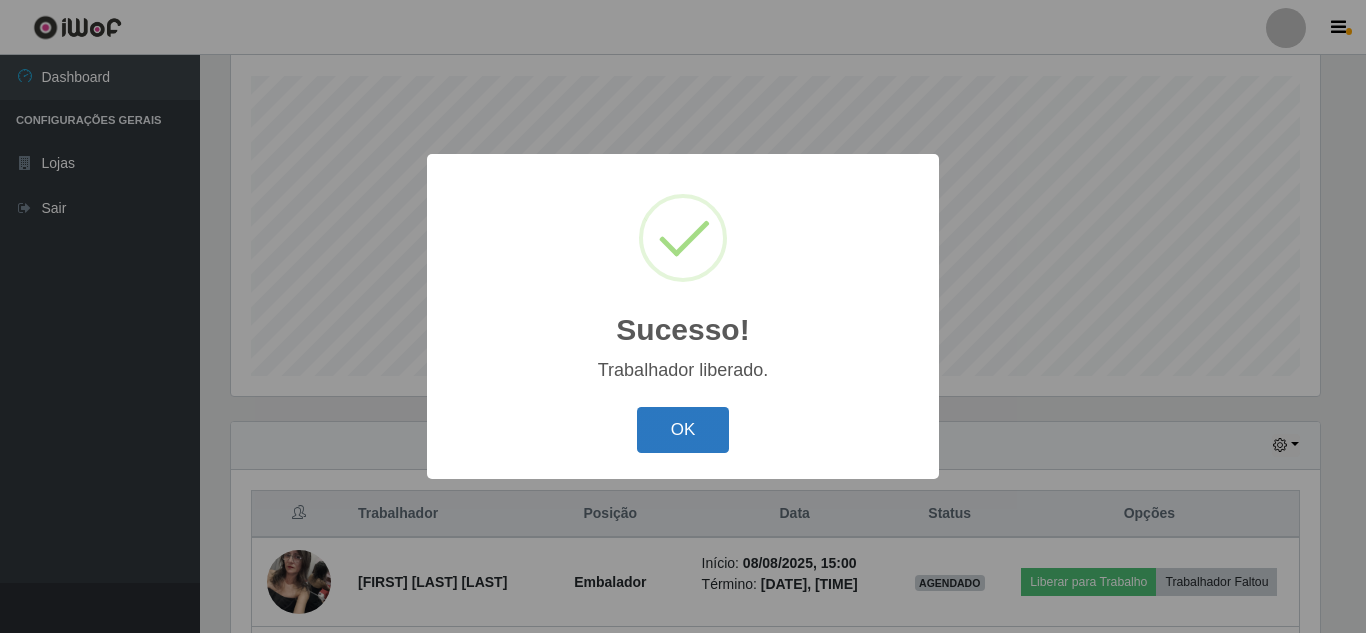 click on "OK" at bounding box center (683, 430) 